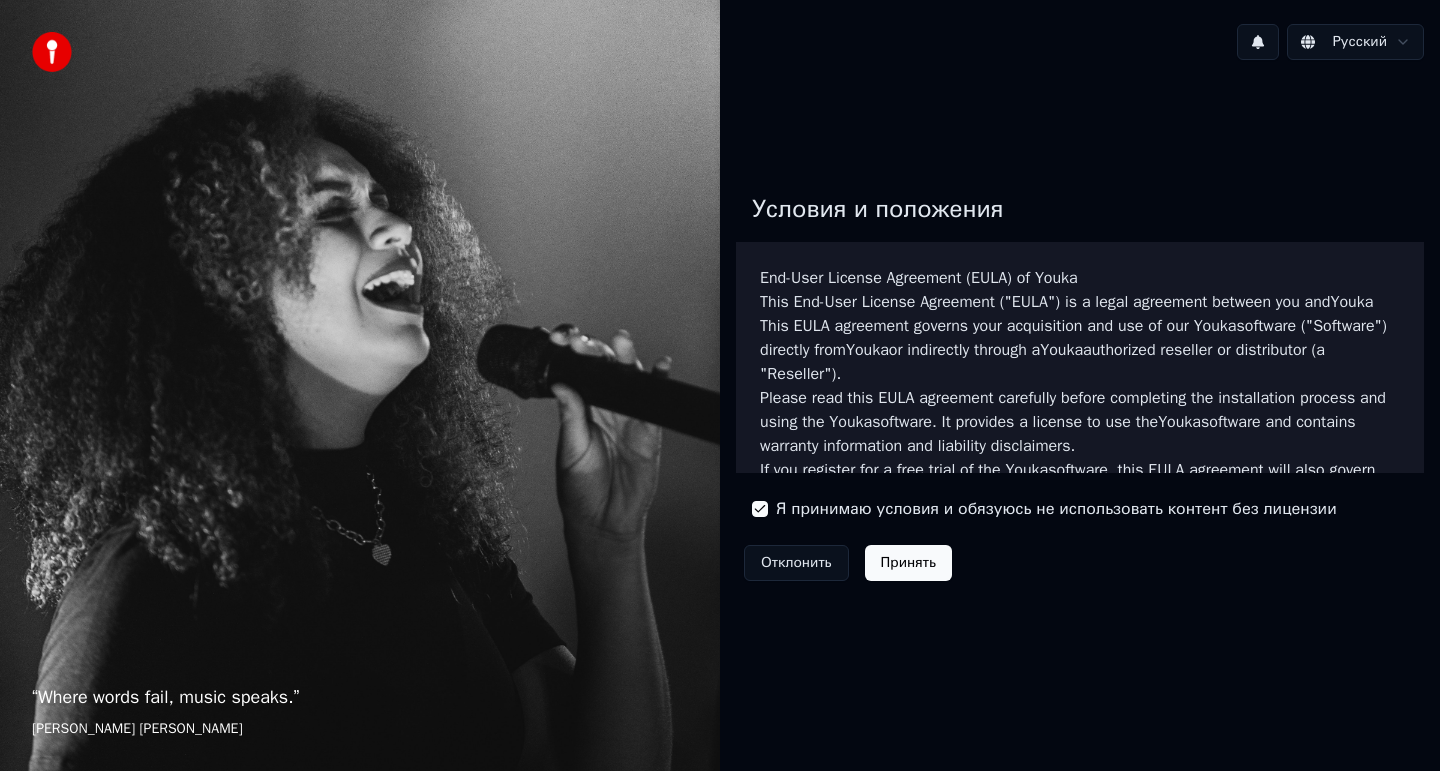 scroll, scrollTop: 0, scrollLeft: 0, axis: both 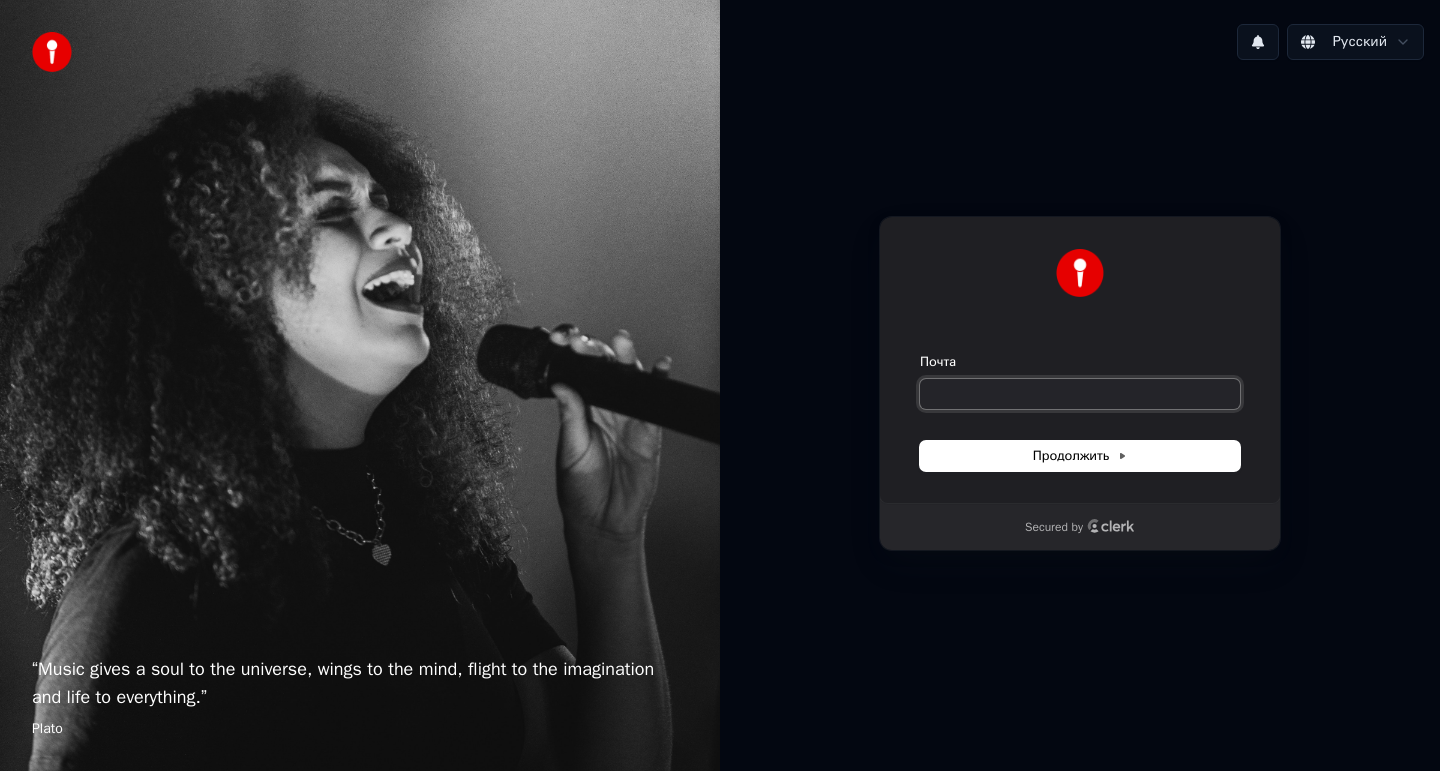 click on "Почта" at bounding box center (1080, 394) 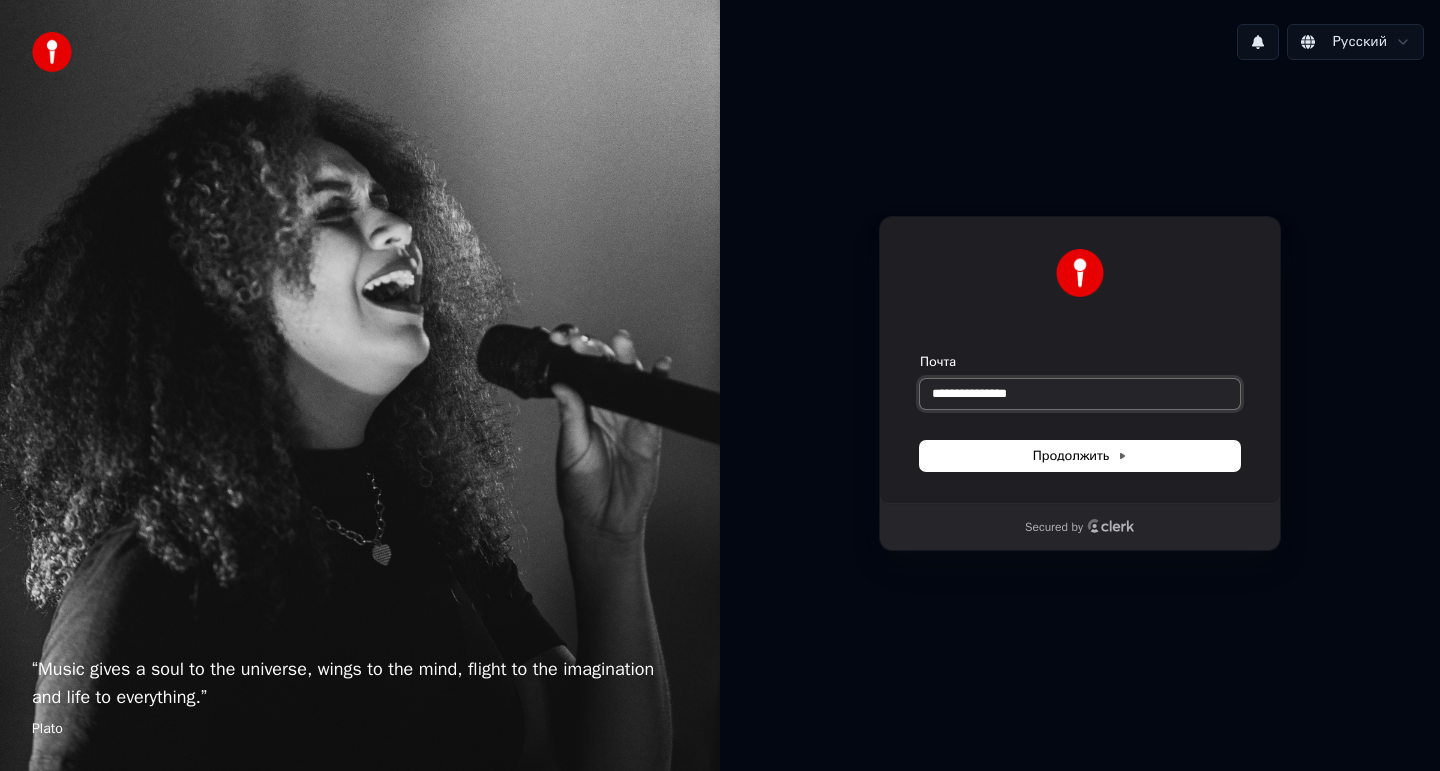 click at bounding box center (920, 353) 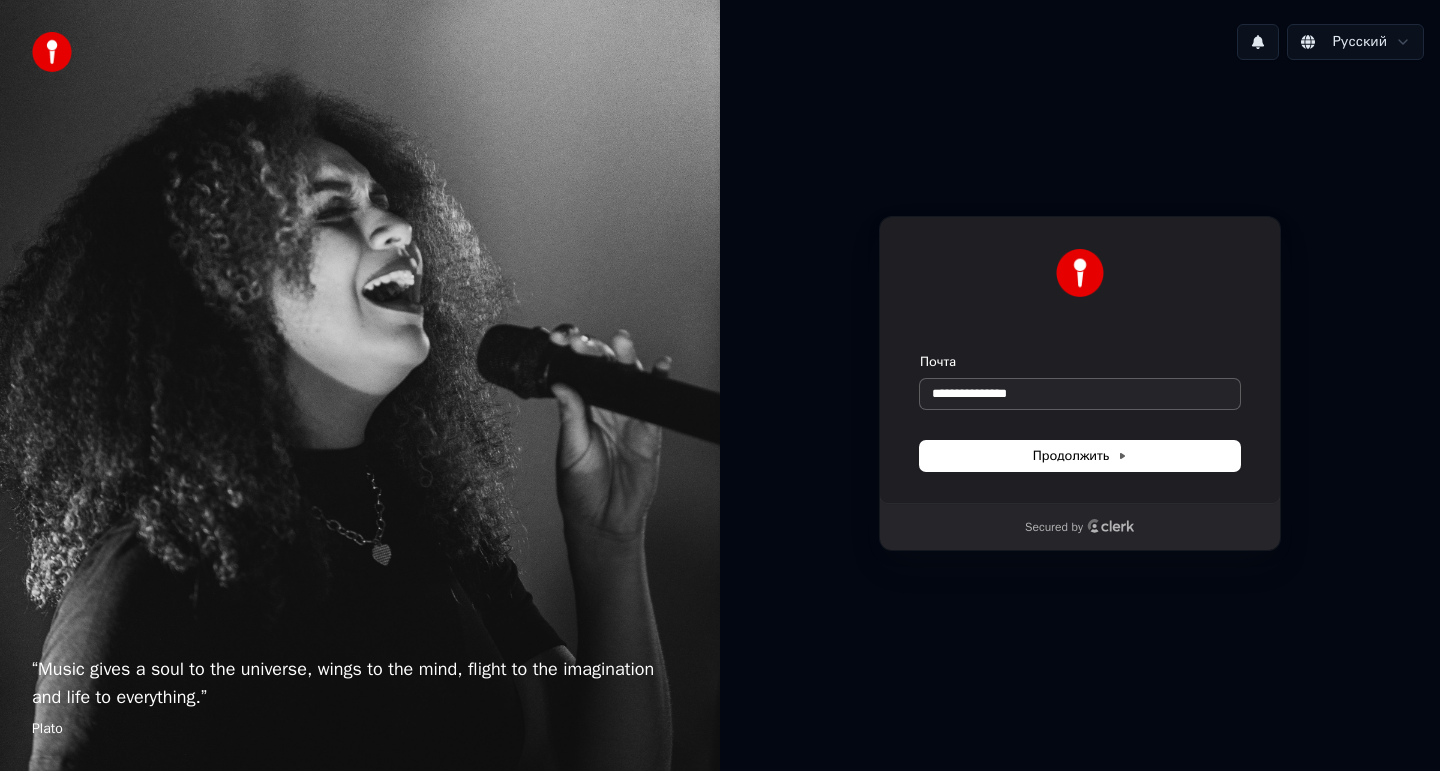 type on "**********" 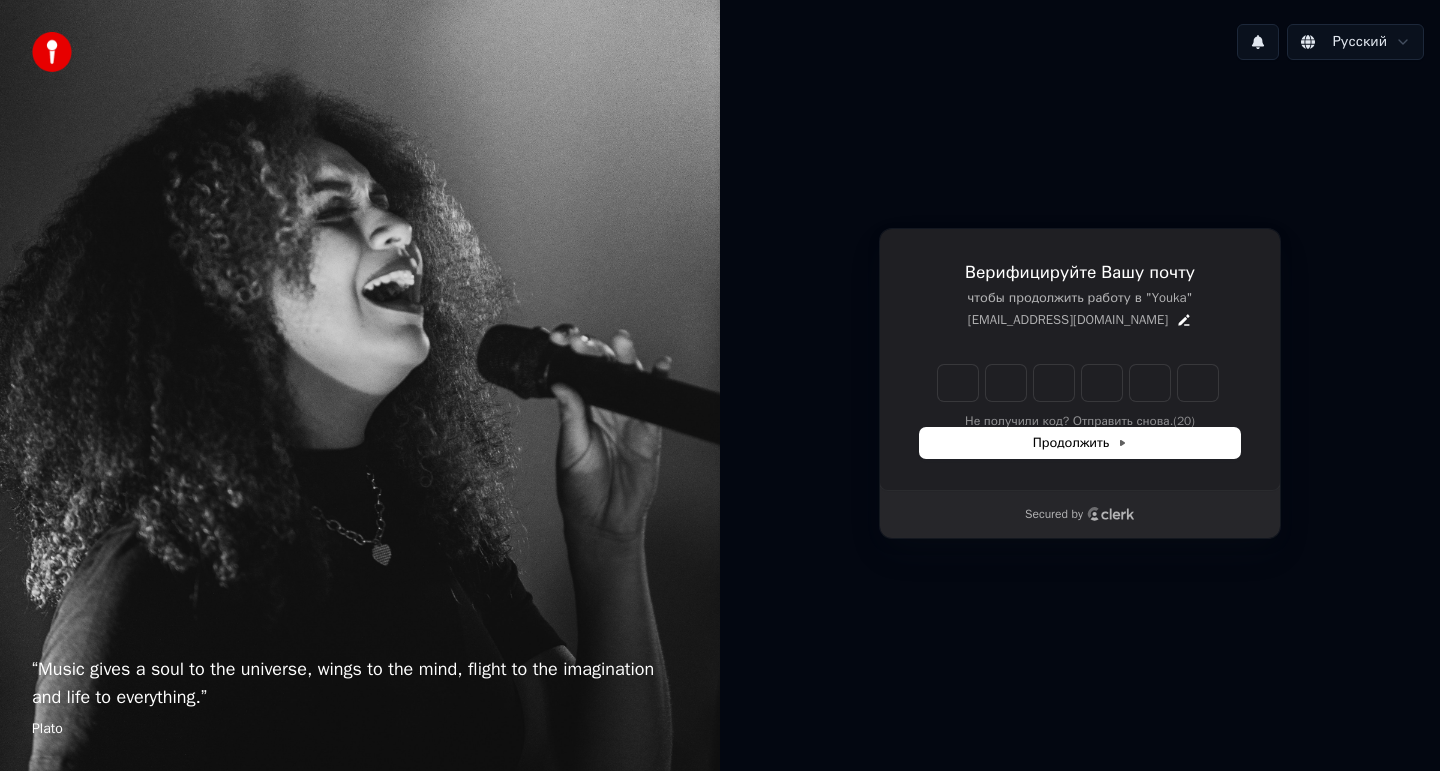 type on "*" 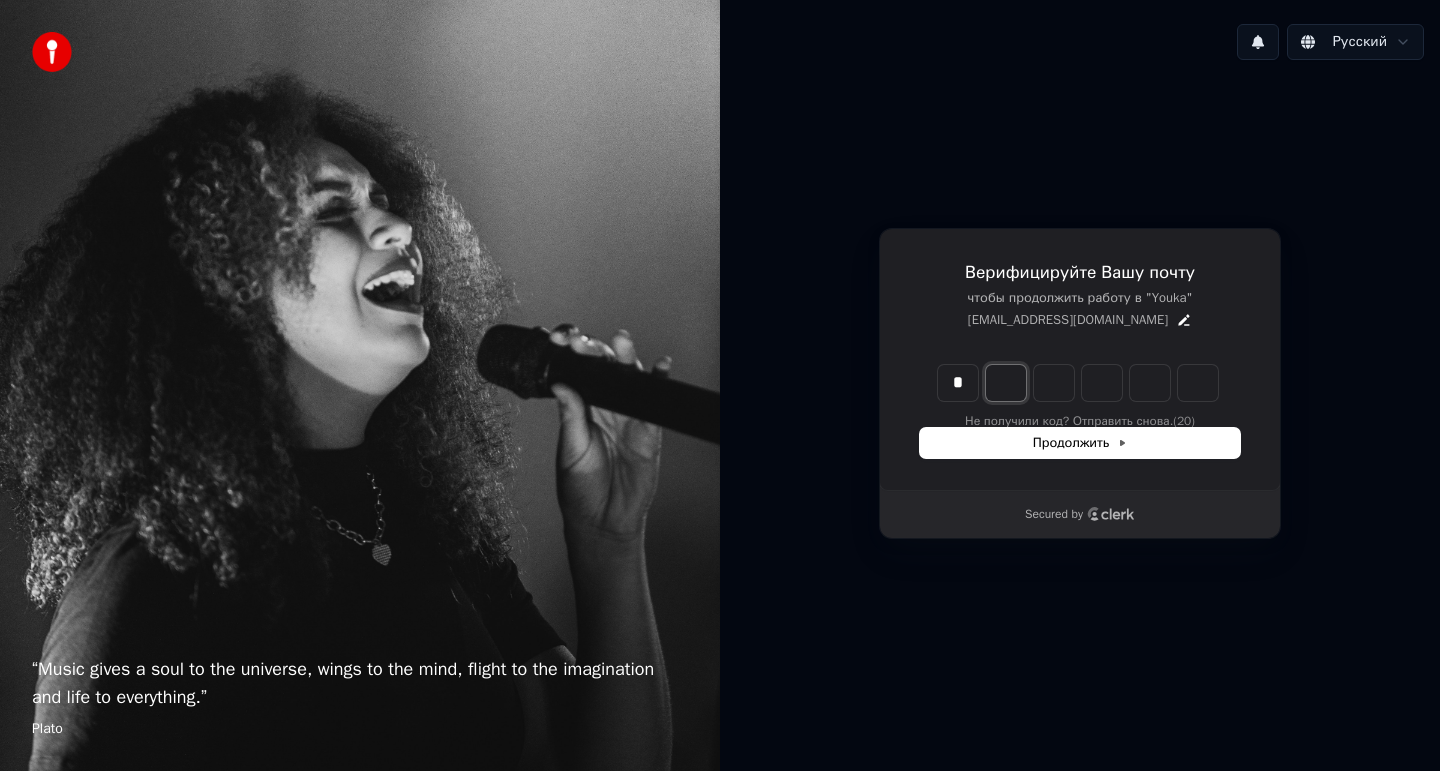type on "*" 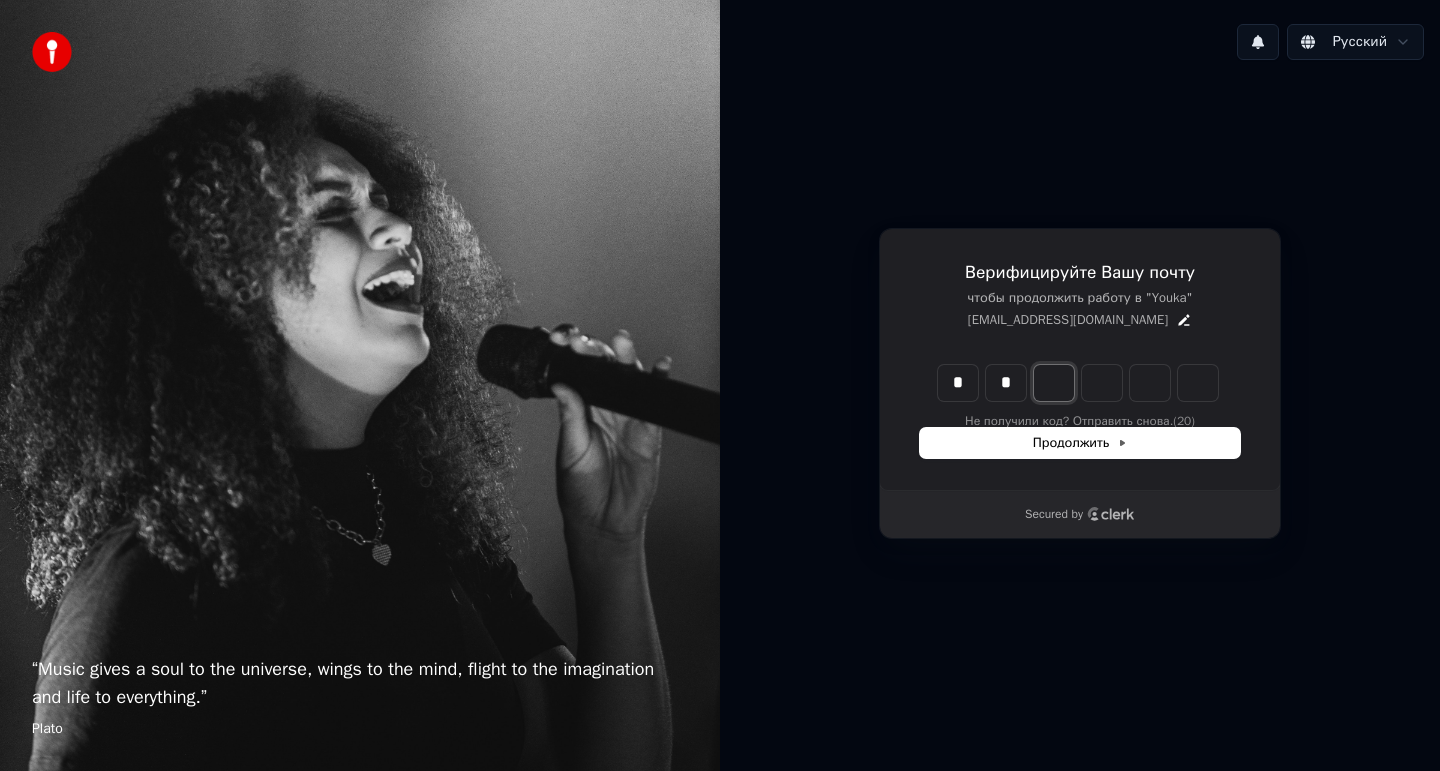 type on "*" 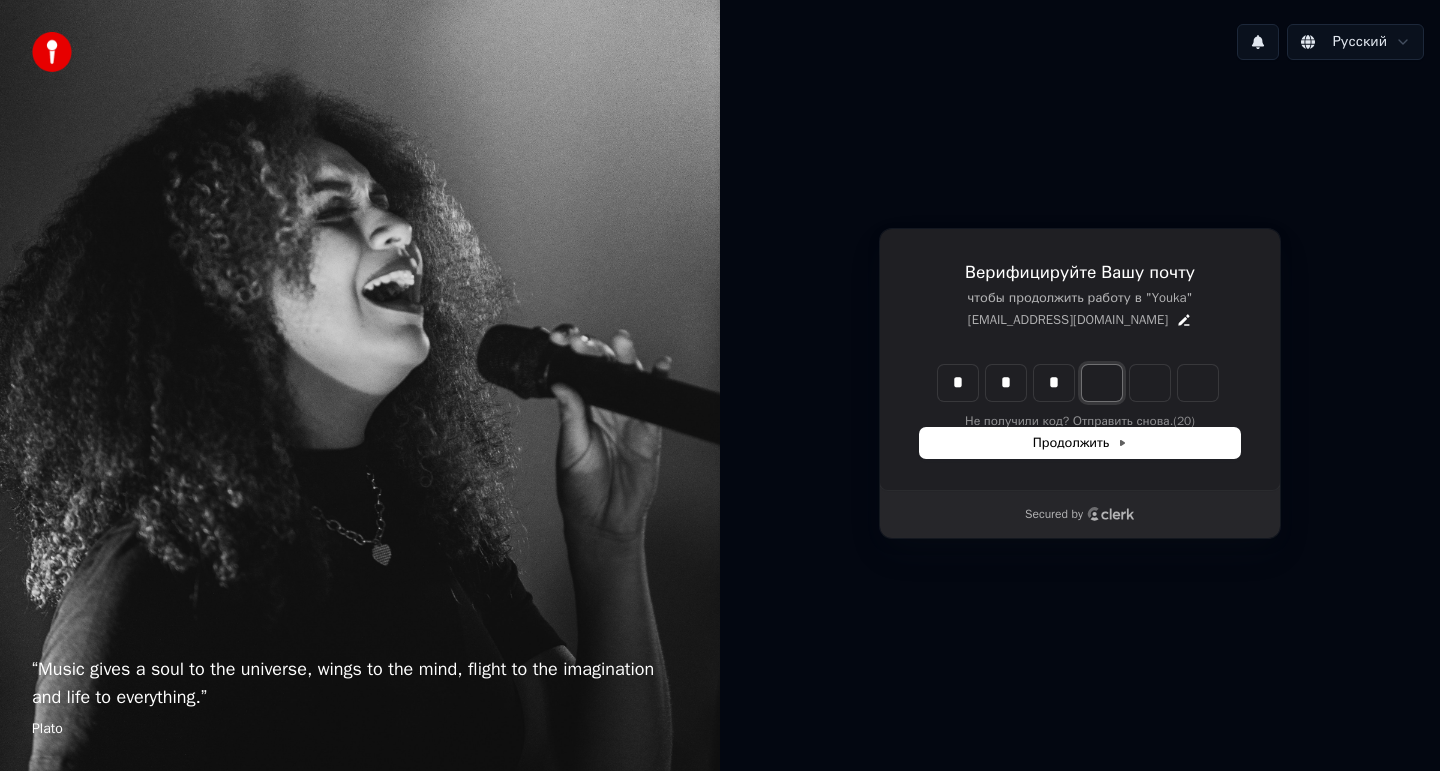 type on "*" 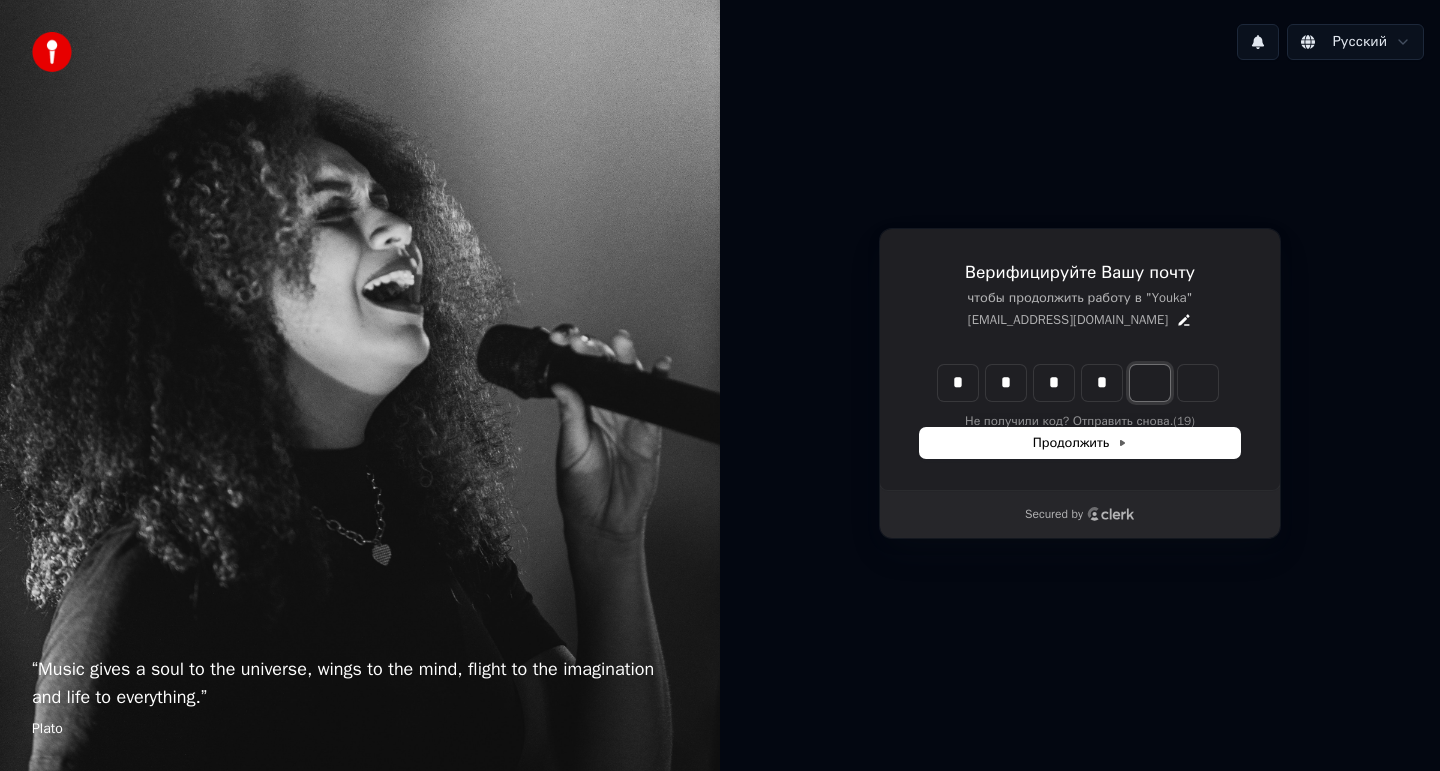 type on "*" 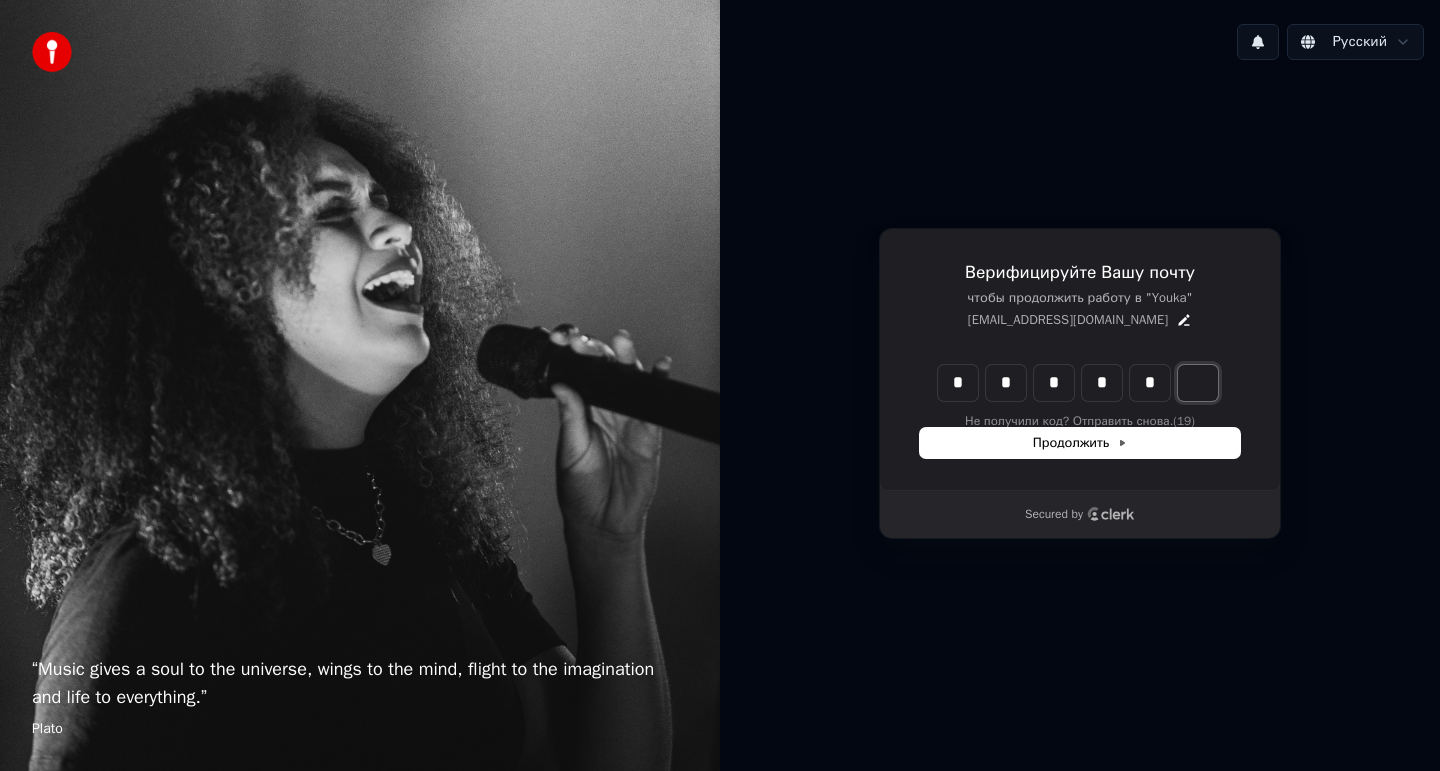type on "*" 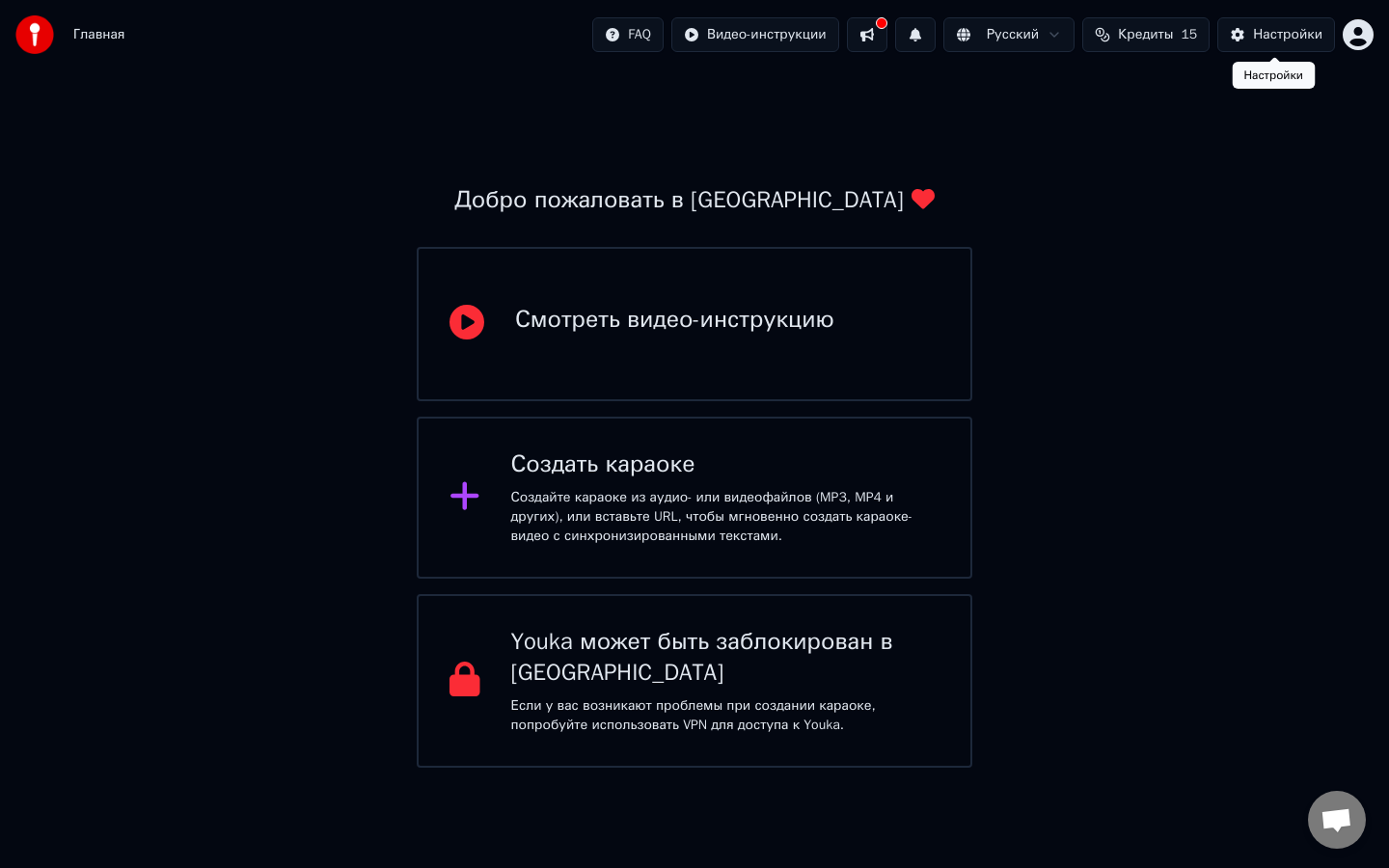 click on "Настройки" at bounding box center (1288, 35) 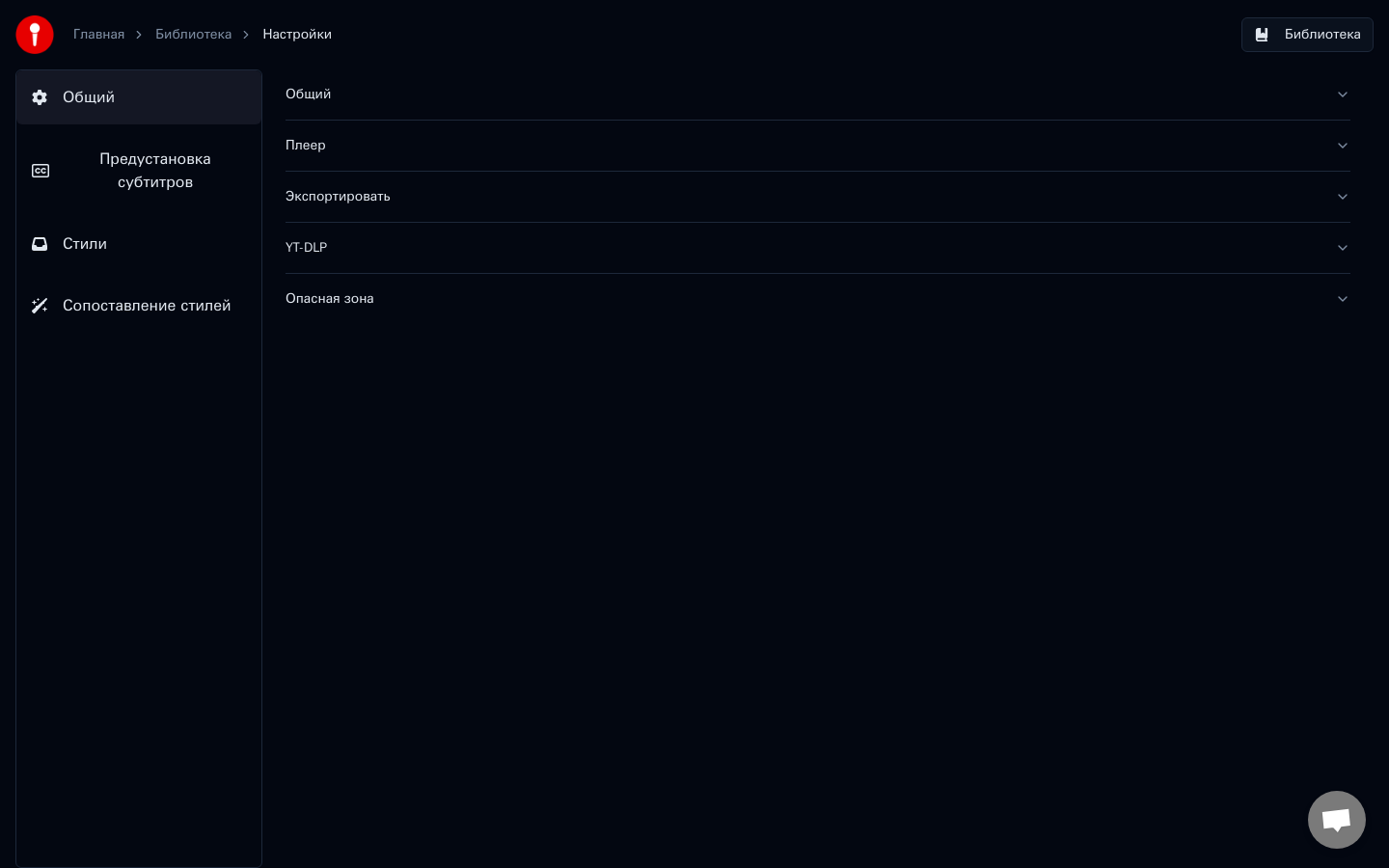click on "Библиотека" at bounding box center [1307, 35] 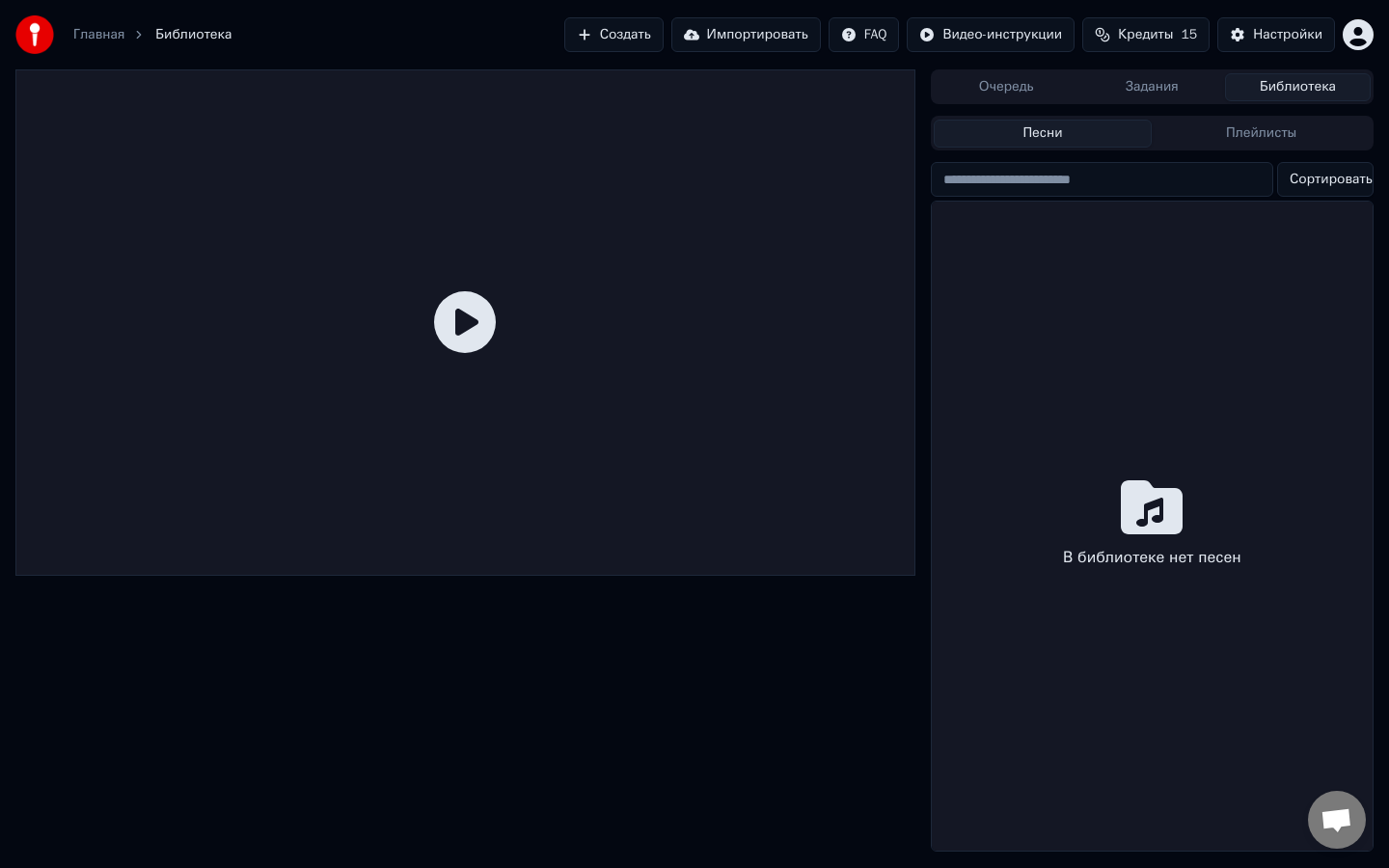 click on "Кредиты" at bounding box center [1145, 35] 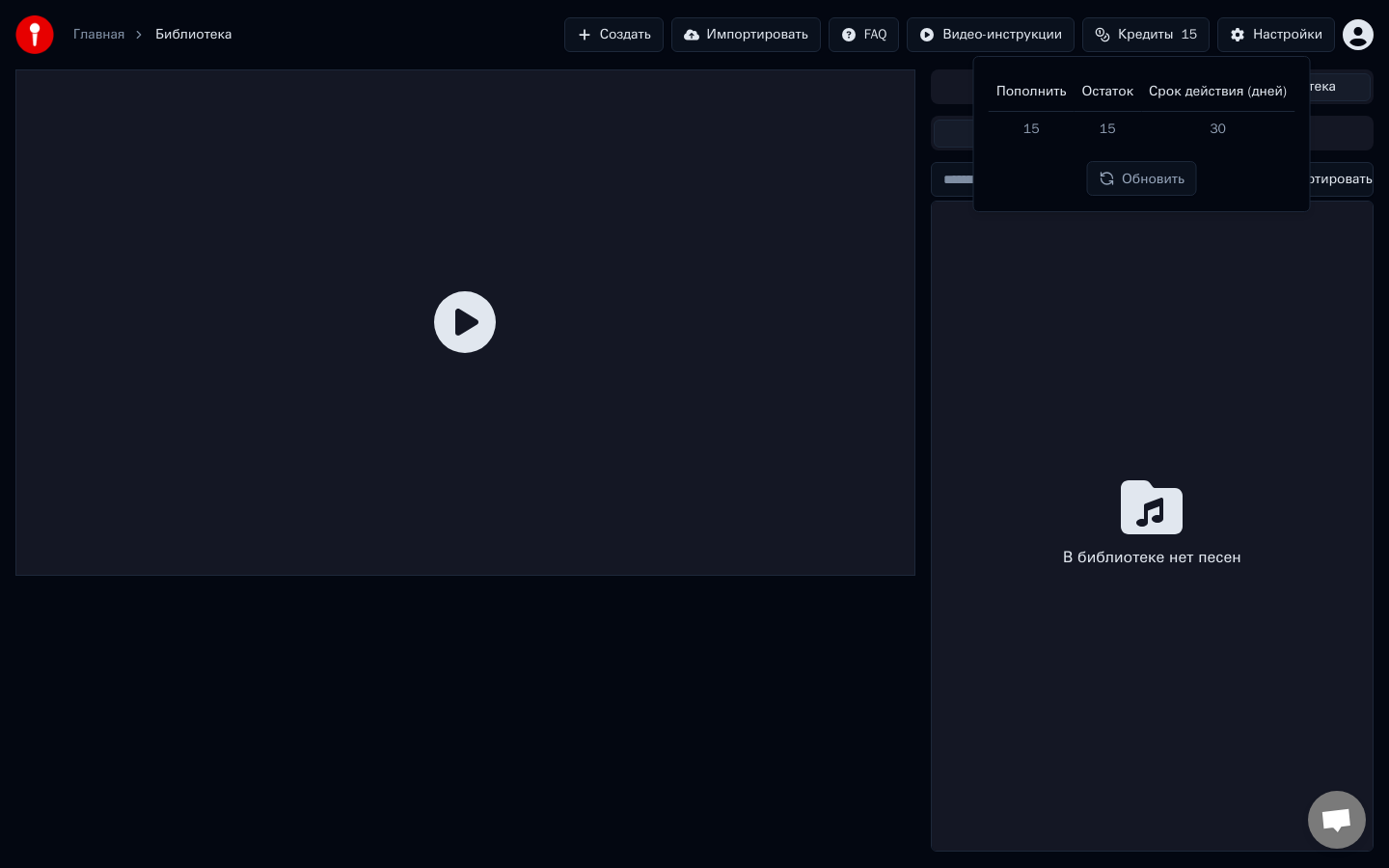 click on "Пополнить" at bounding box center (1031, 92) 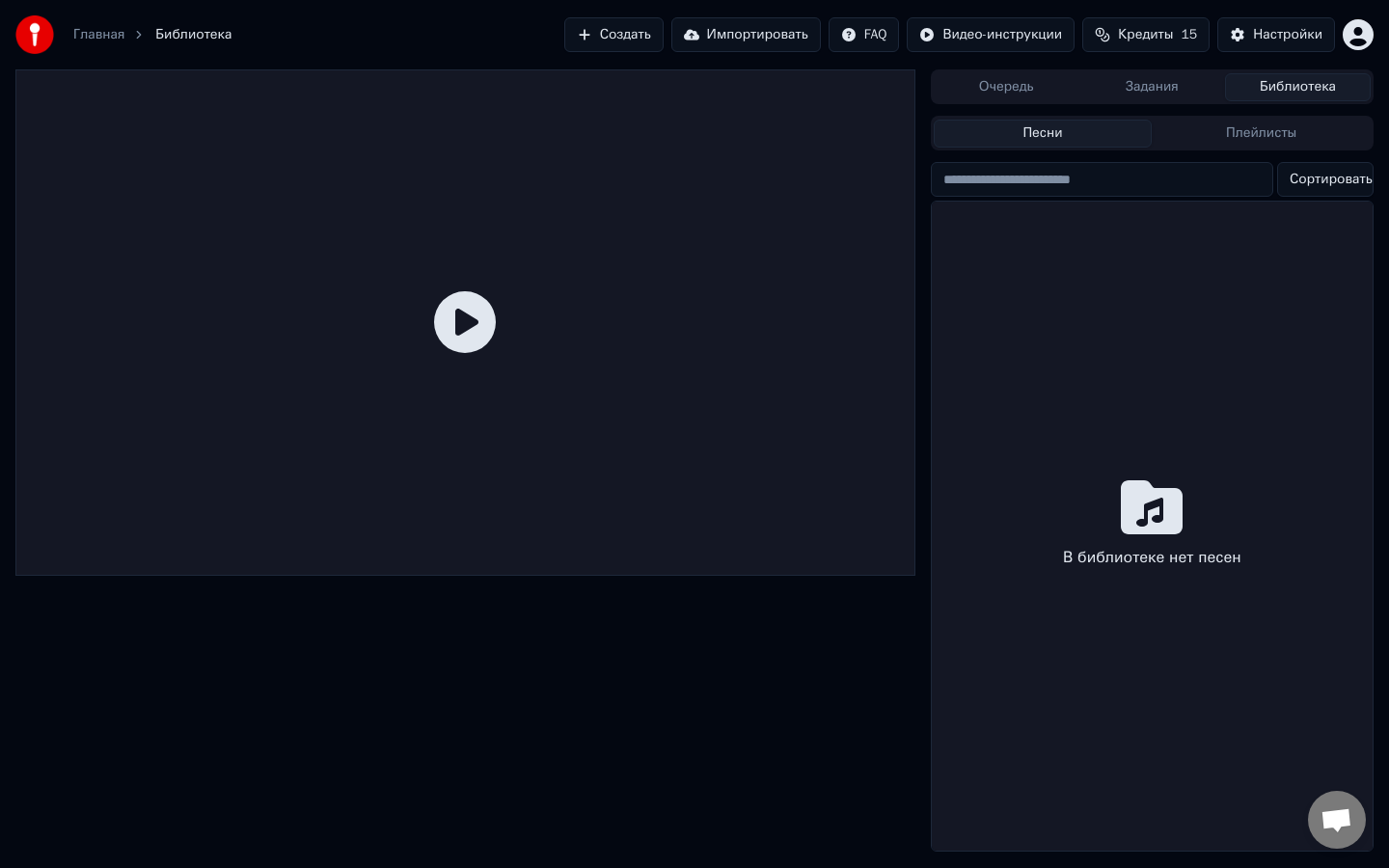 click on "Главная" at bounding box center (98, 35) 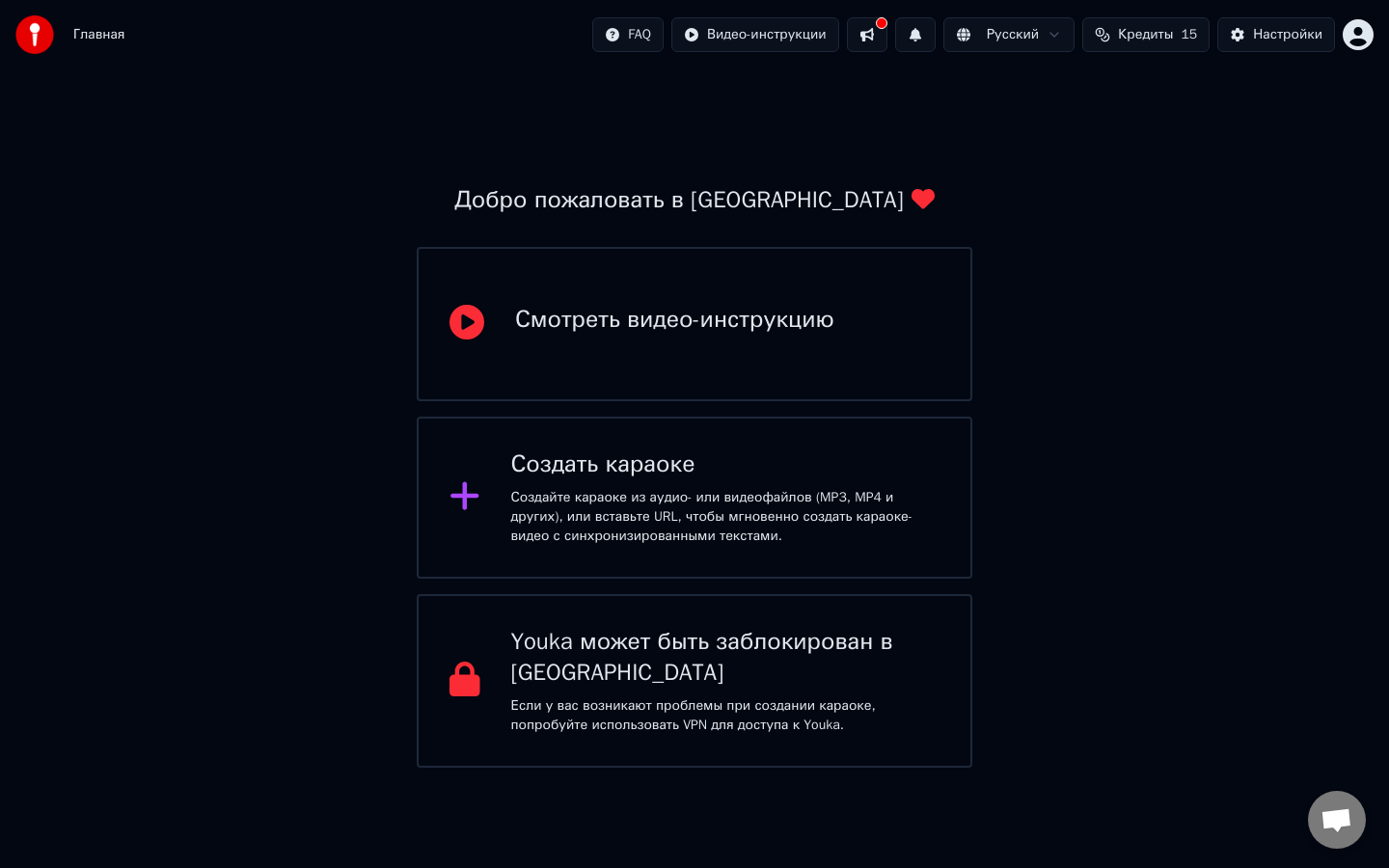 click on "Создайте караоке из аудио- или видеофайлов (MP3, MP4 и других), или вставьте URL, чтобы мгновенно создать караоке-видео с синхронизированными текстами." at bounding box center (725, 517) 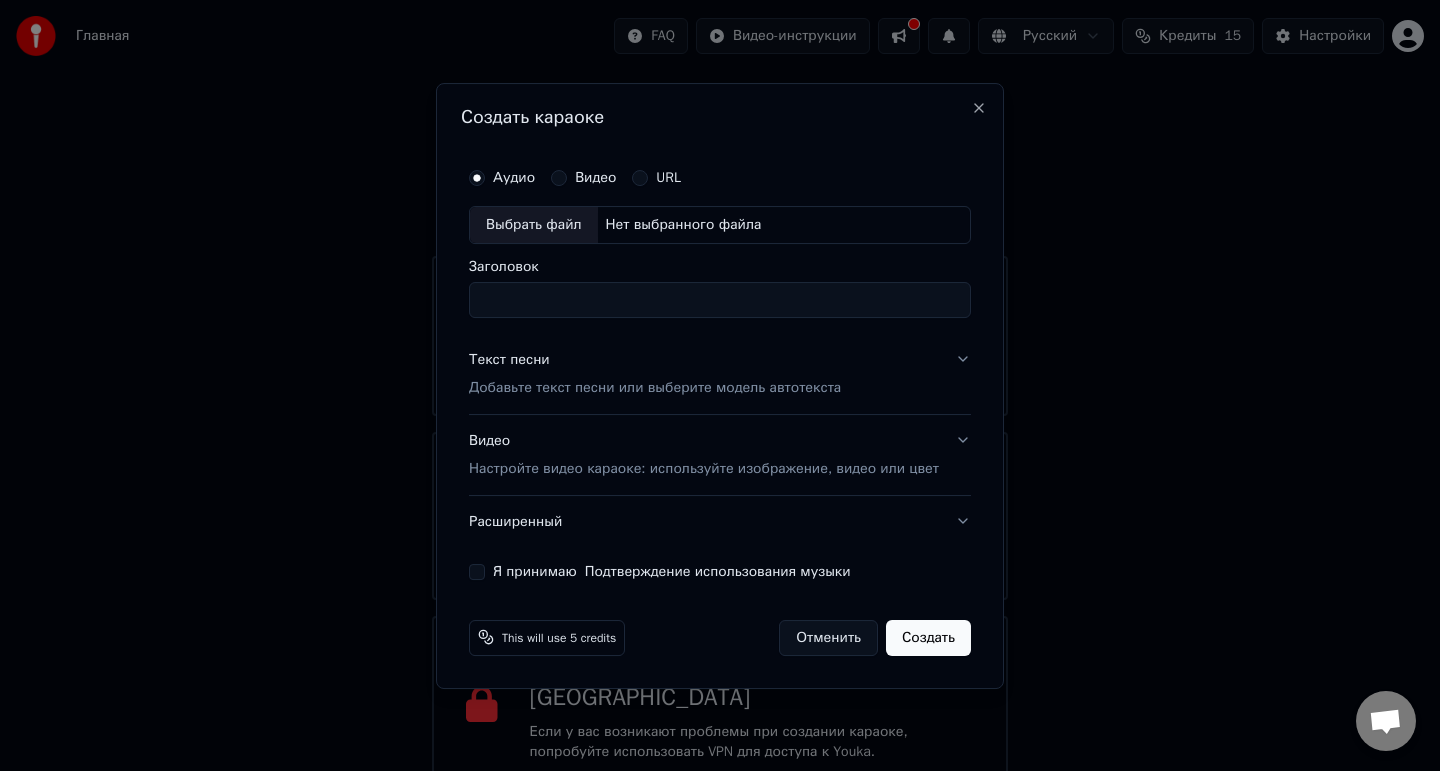 click on "Видео" at bounding box center (583, 178) 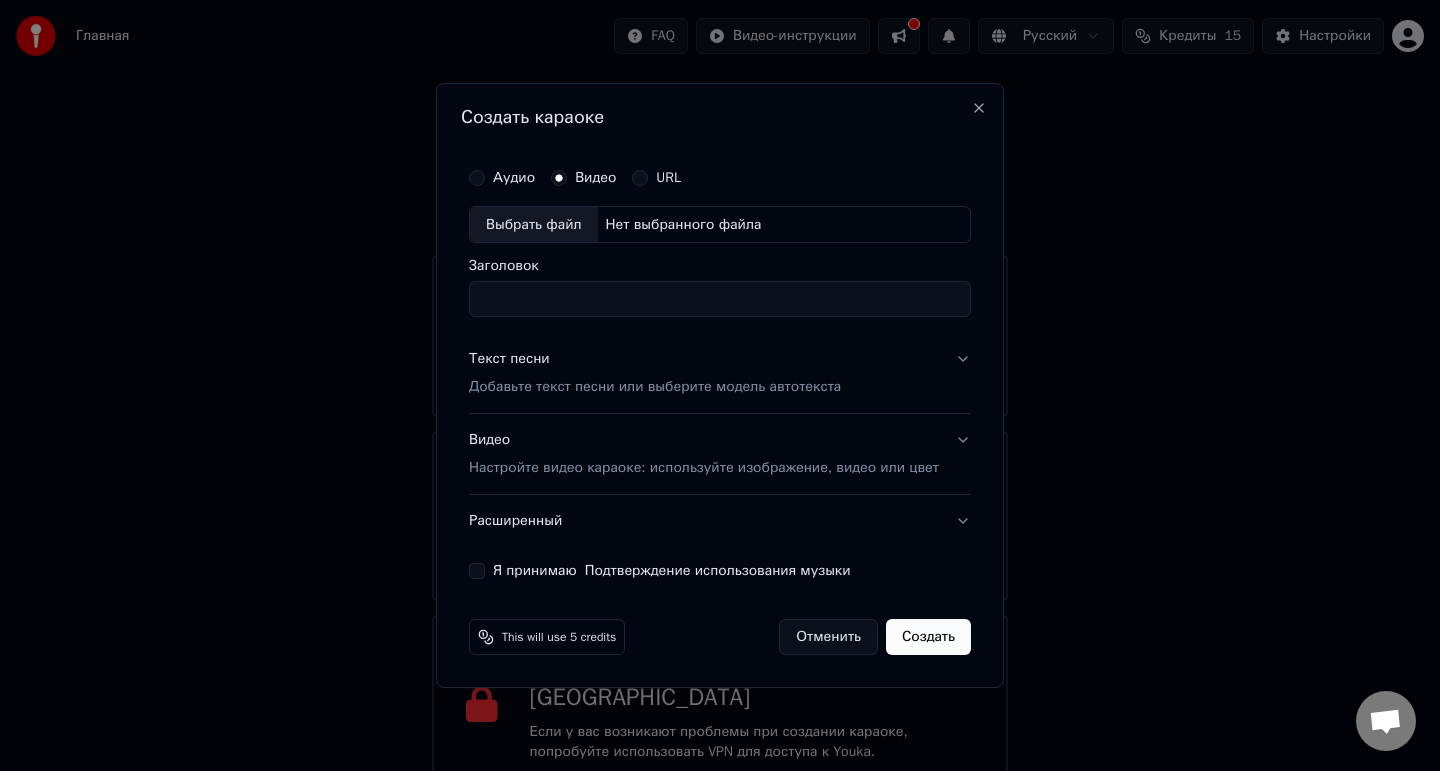 click on "Аудио" at bounding box center (477, 178) 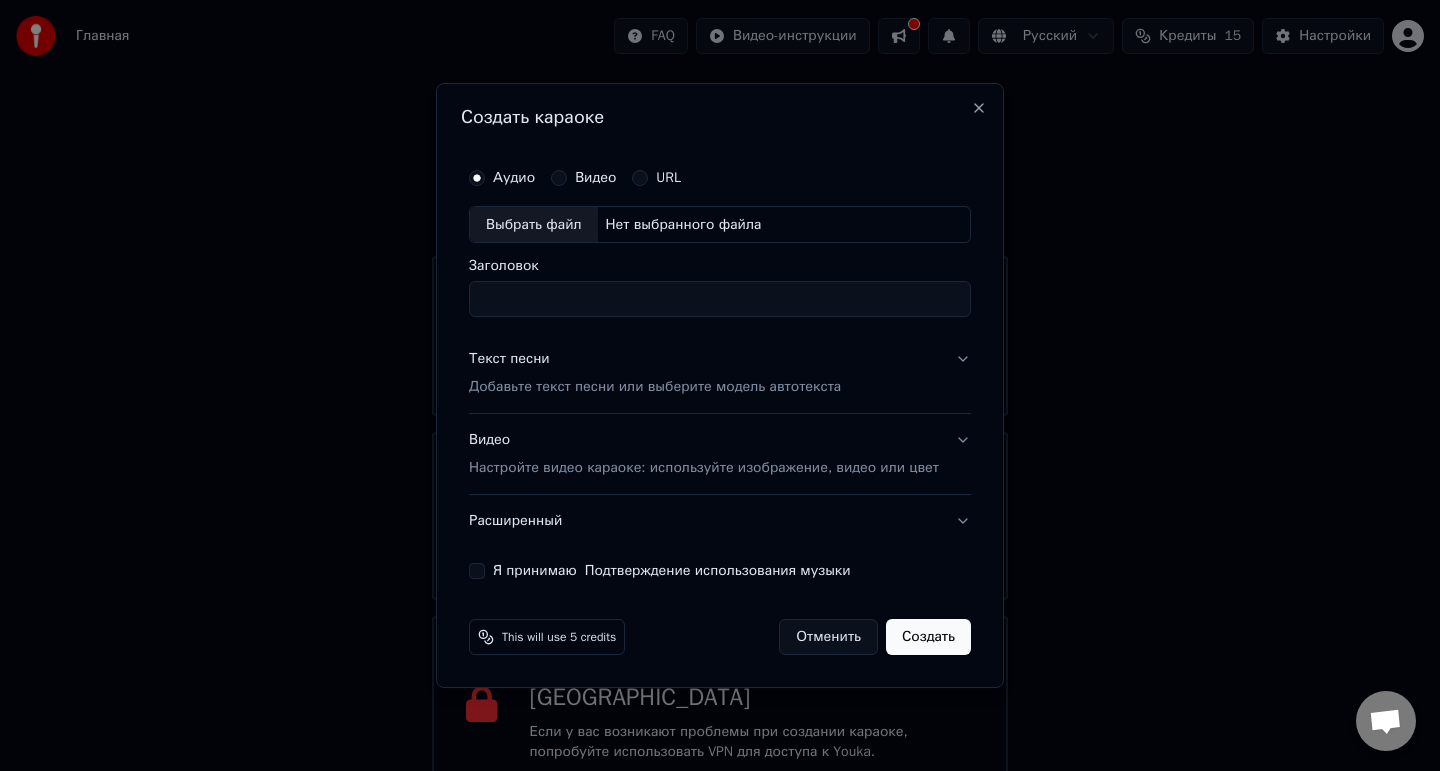 click on "Нет выбранного файла" at bounding box center [684, 225] 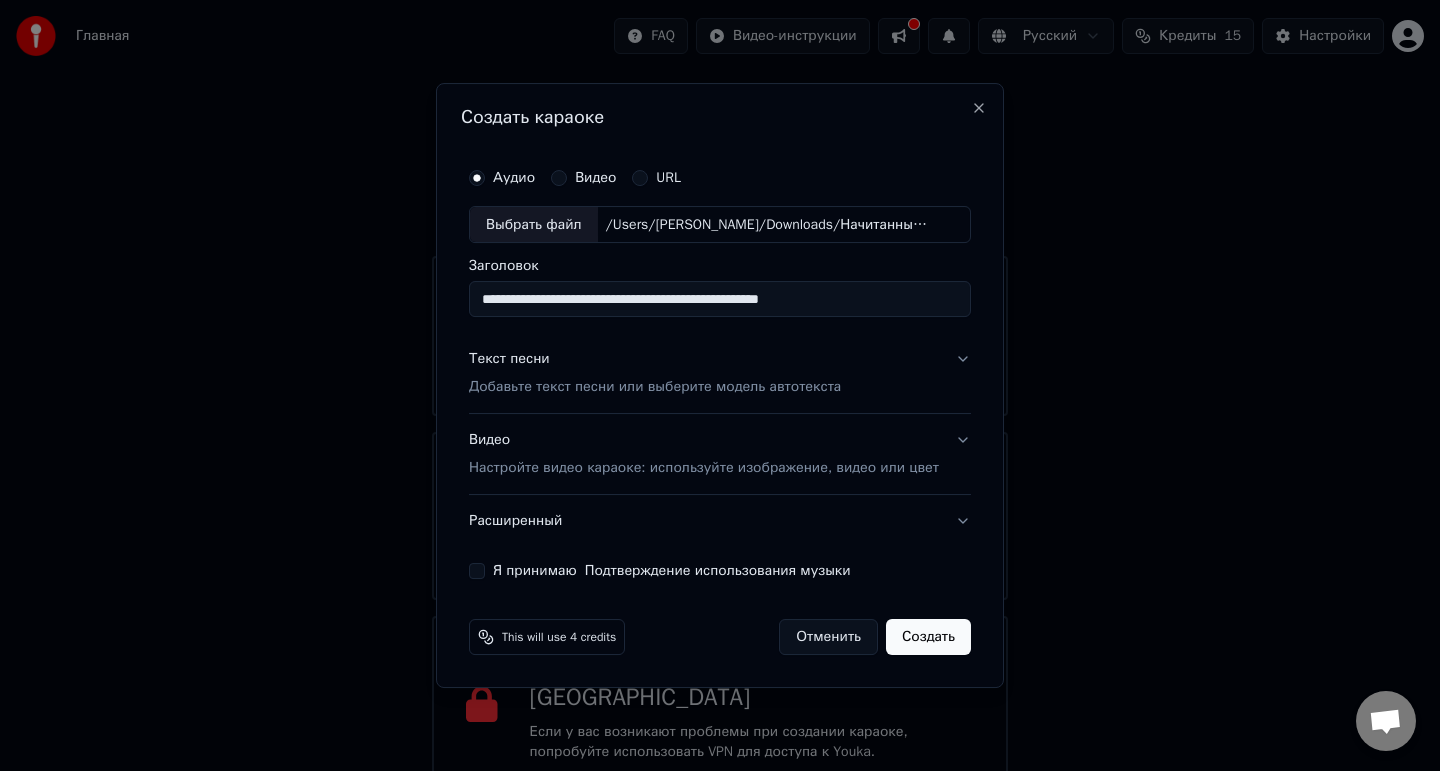 click on "**********" at bounding box center (720, 300) 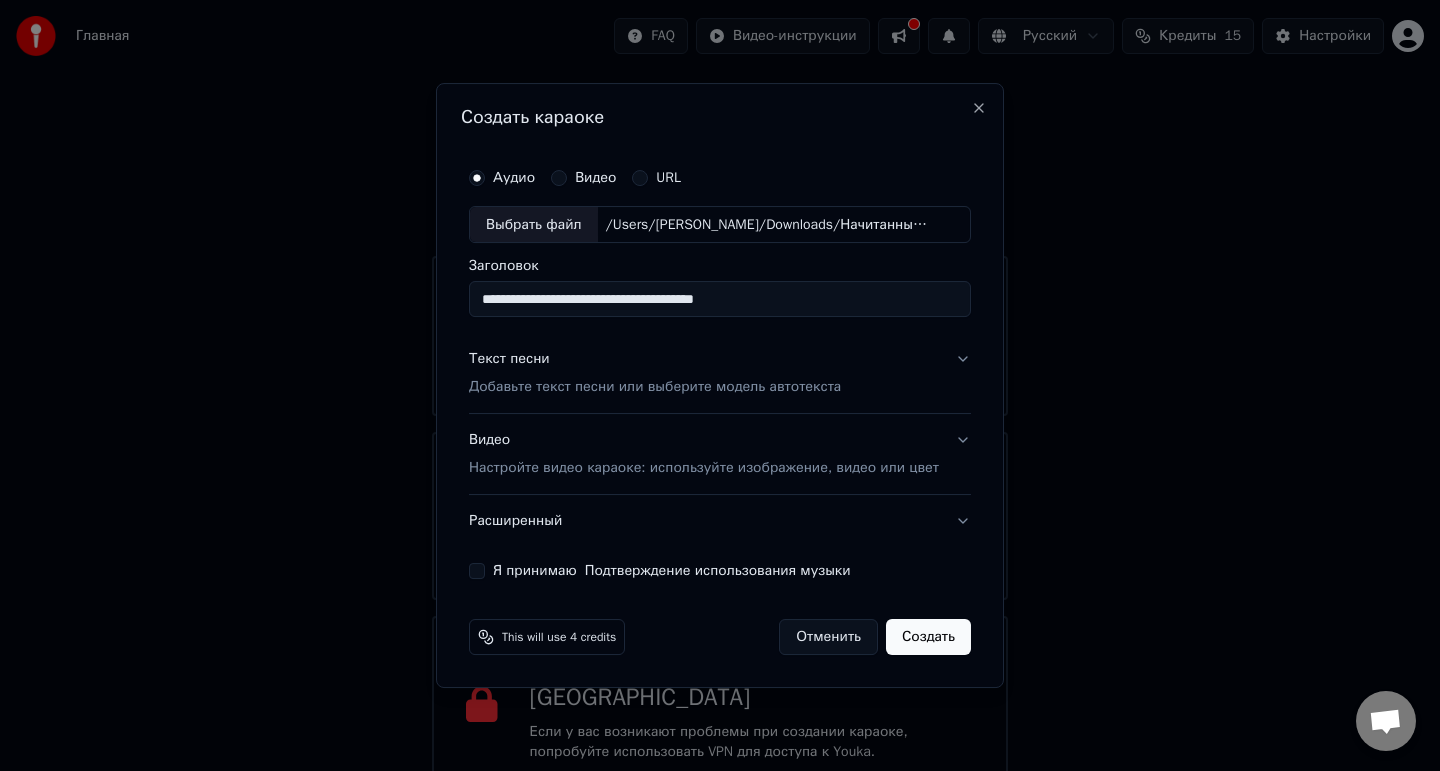 type on "**********" 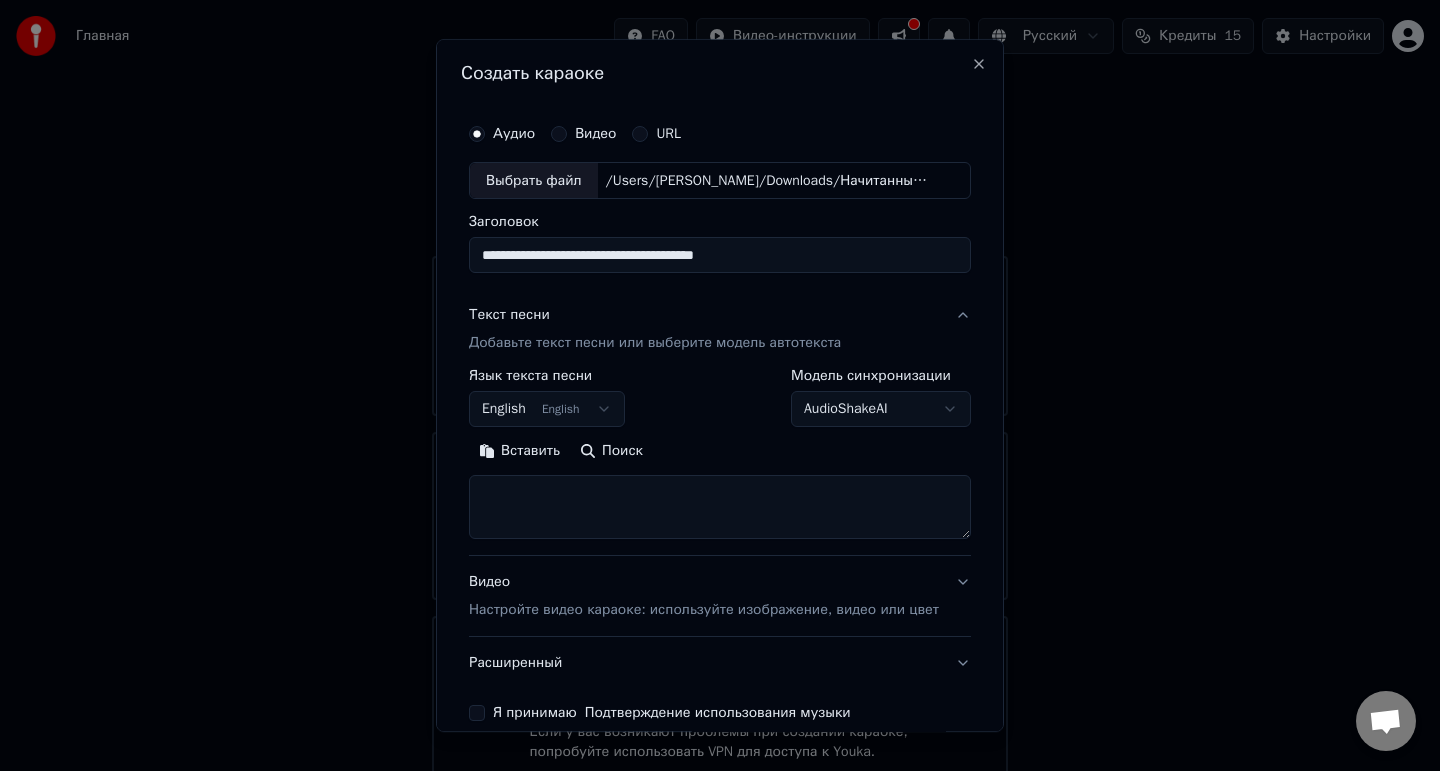 click on "English English" at bounding box center (547, 410) 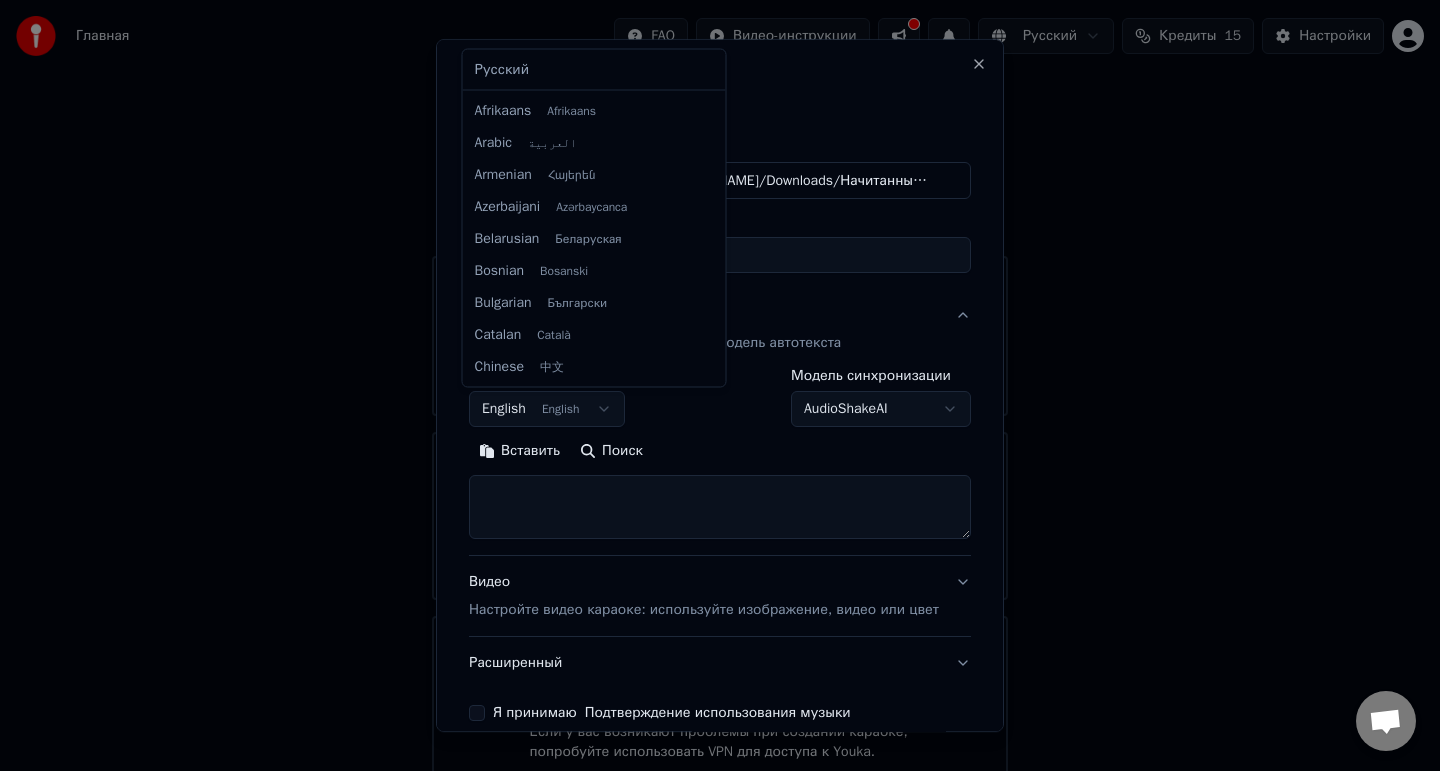scroll, scrollTop: 160, scrollLeft: 0, axis: vertical 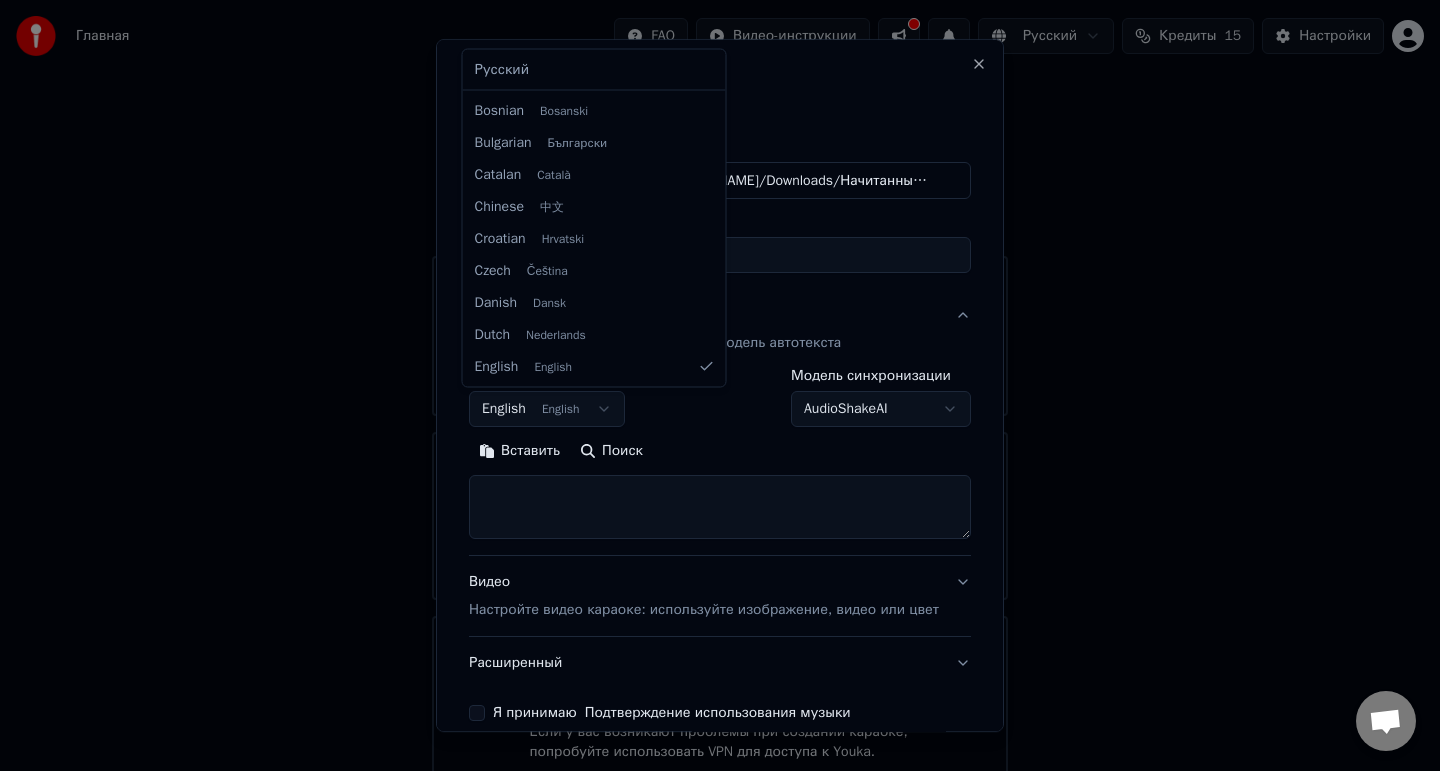 select on "**" 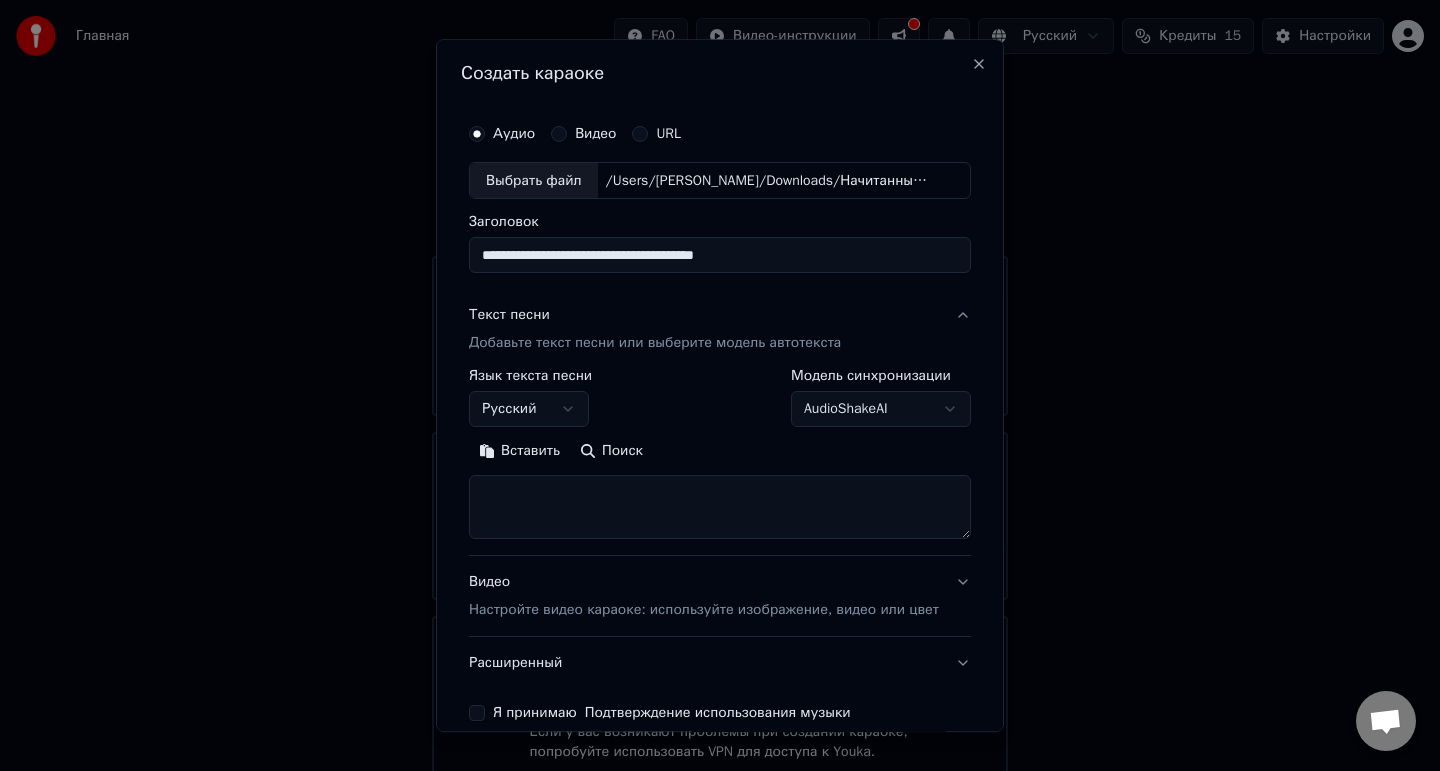 click on "AudioShakeAI" at bounding box center (881, 410) 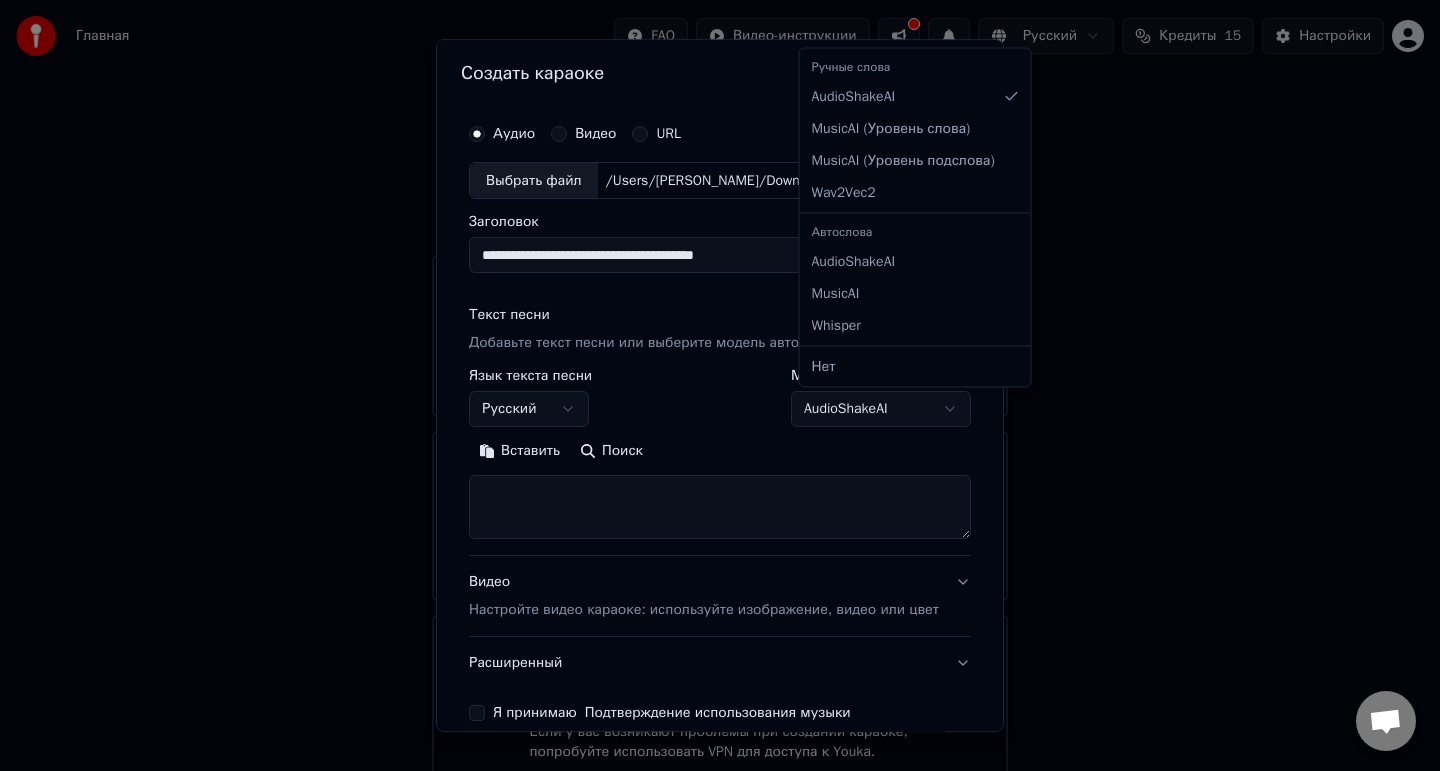 click on "**********" at bounding box center (720, 398) 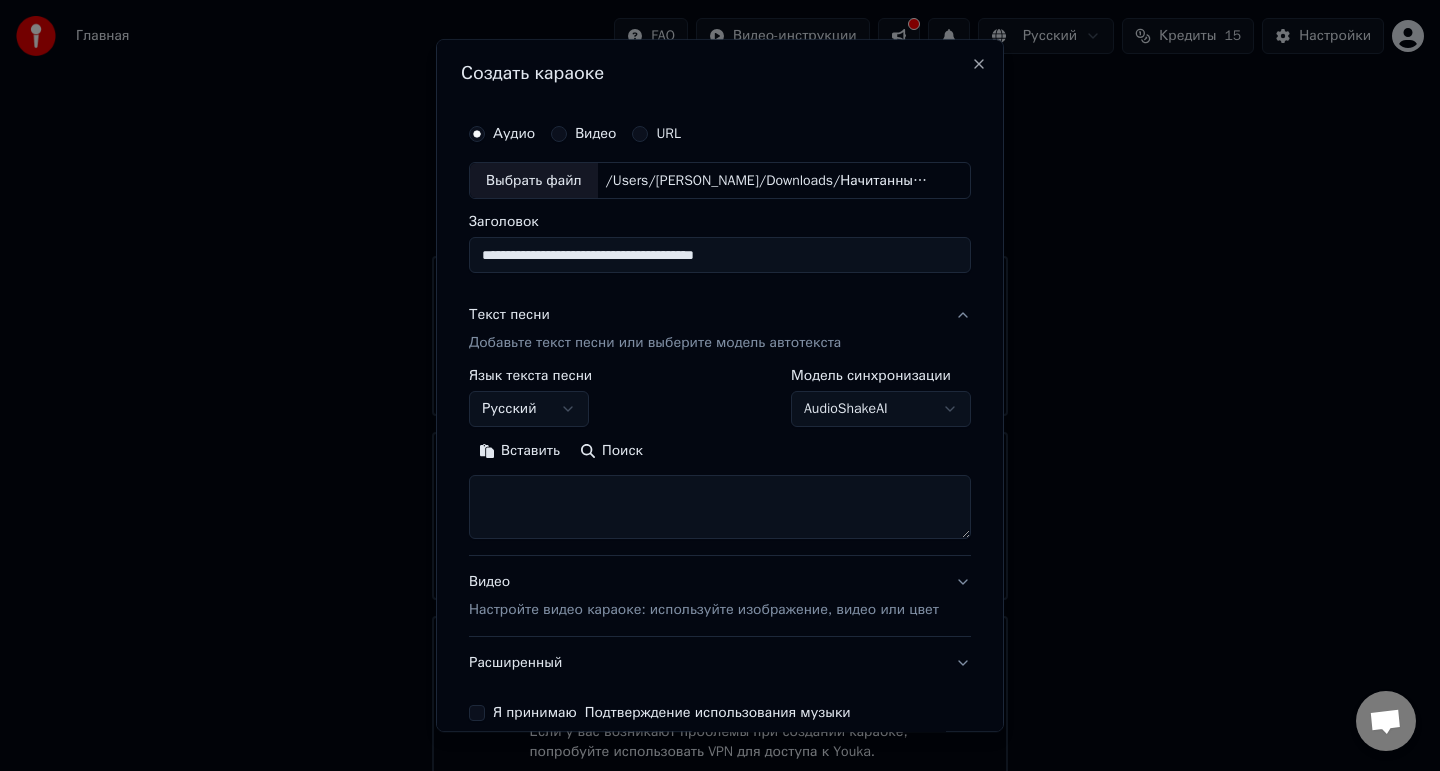 click at bounding box center (720, 508) 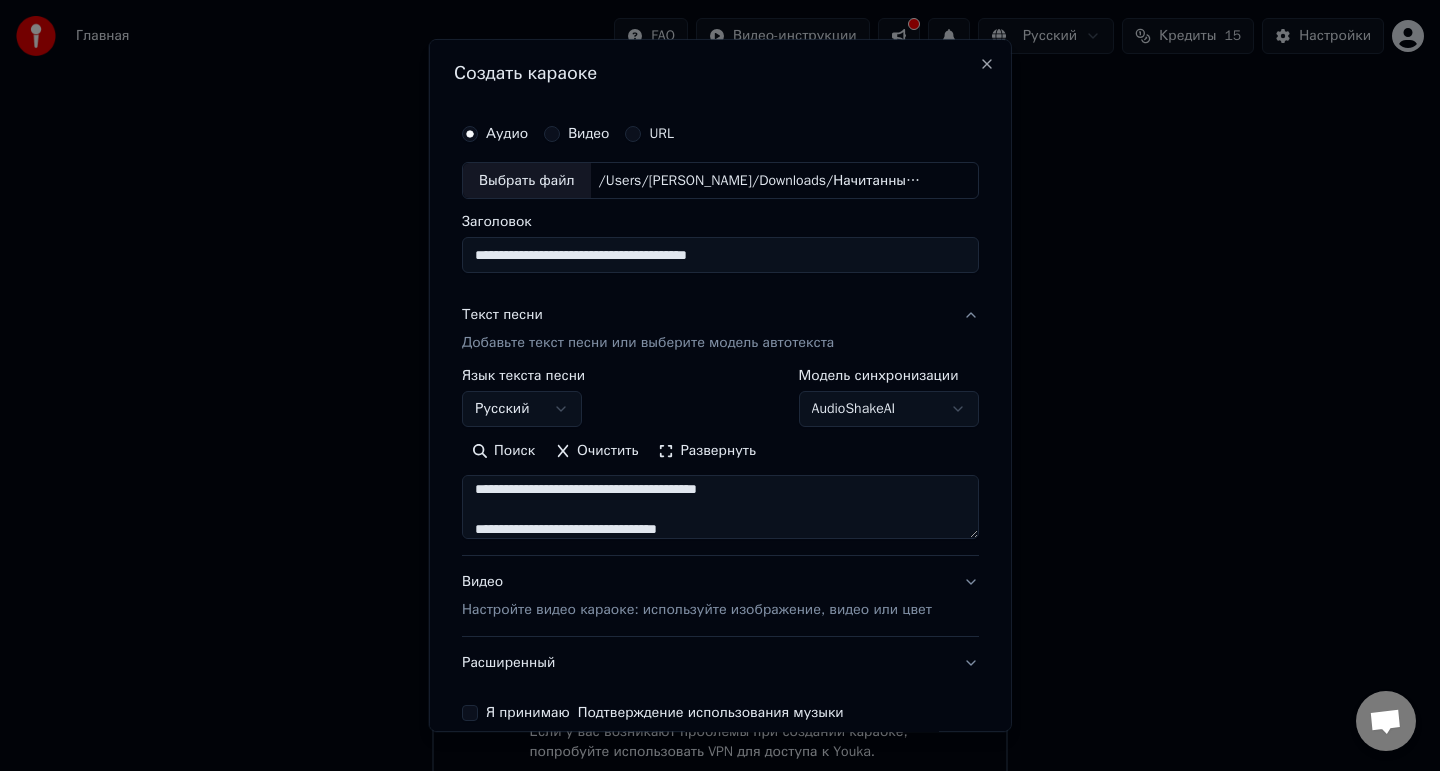 scroll, scrollTop: 0, scrollLeft: 0, axis: both 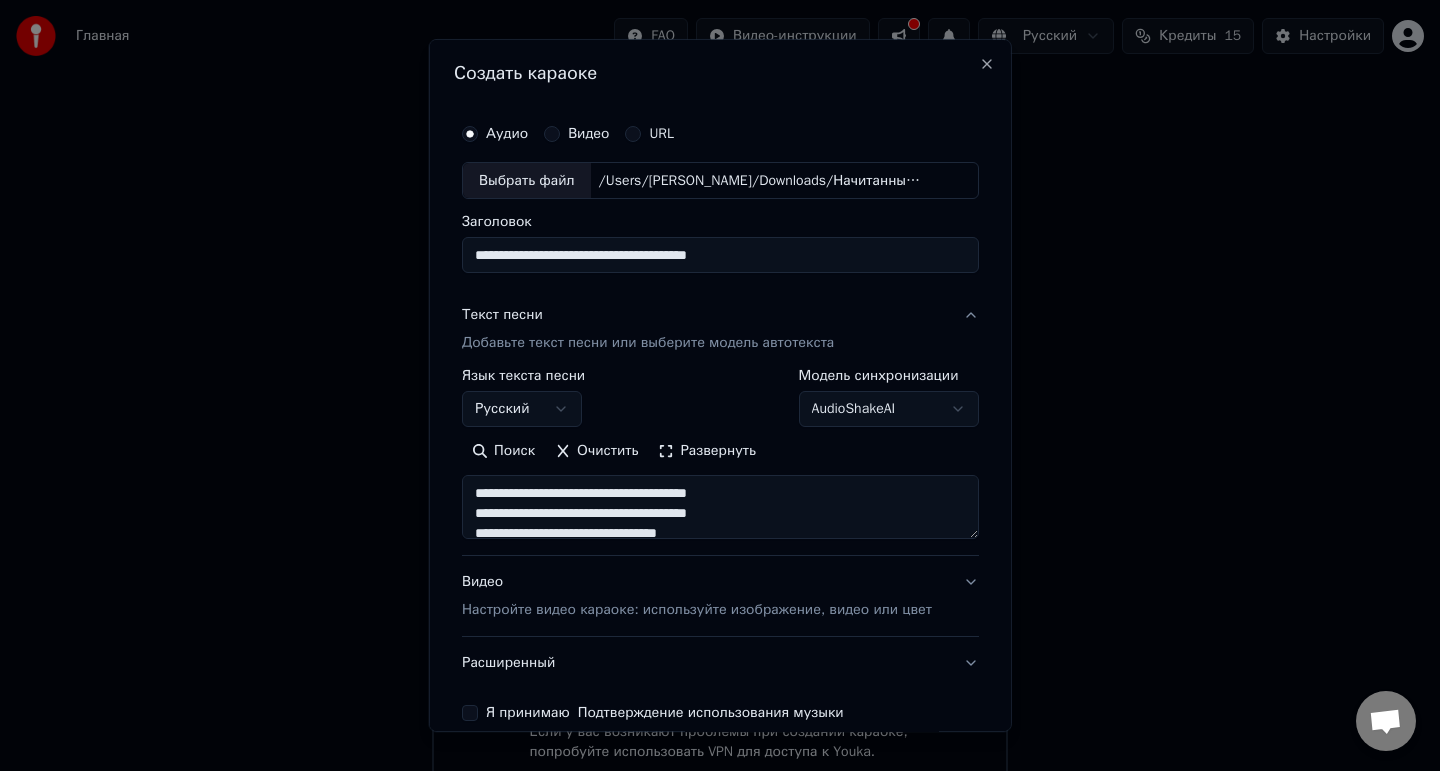 click at bounding box center [720, 508] 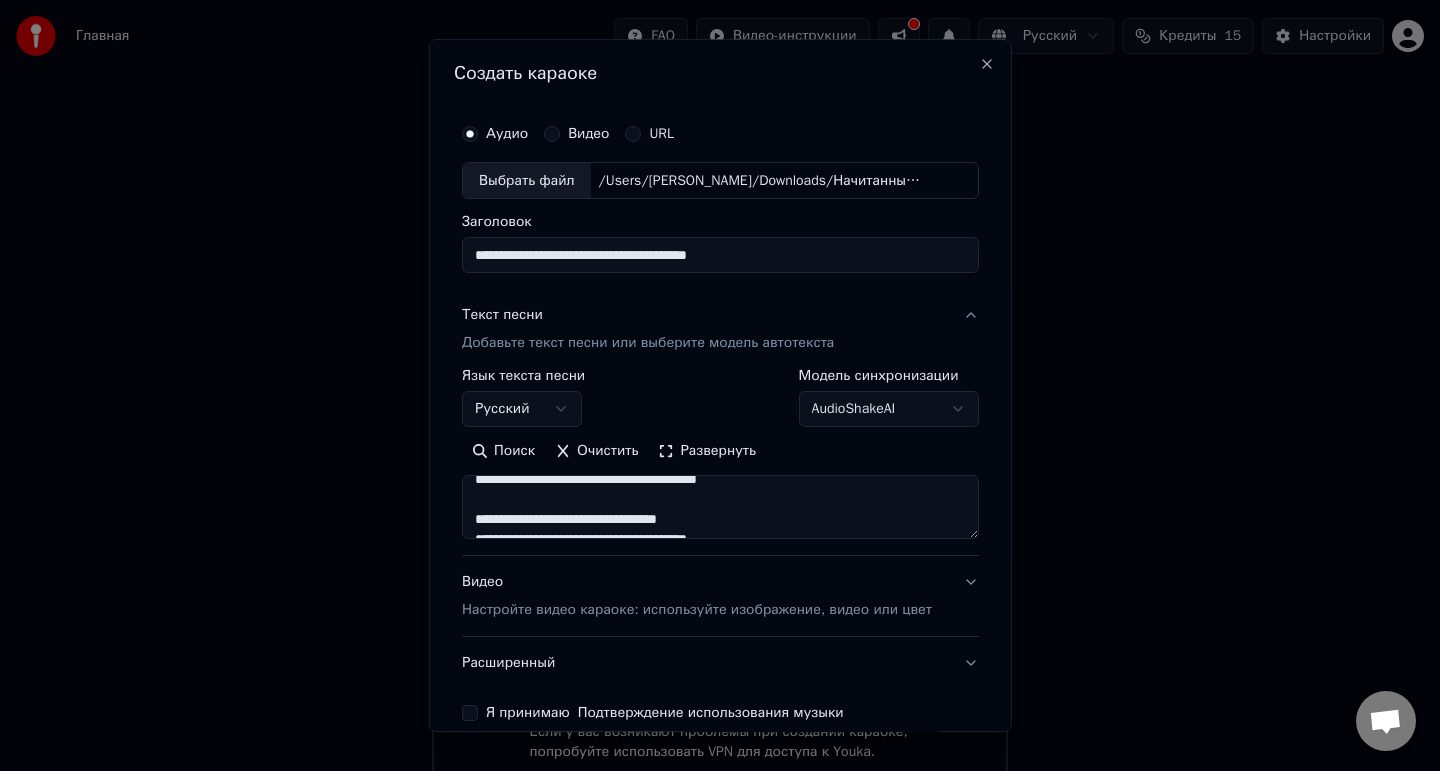 scroll, scrollTop: 298, scrollLeft: 0, axis: vertical 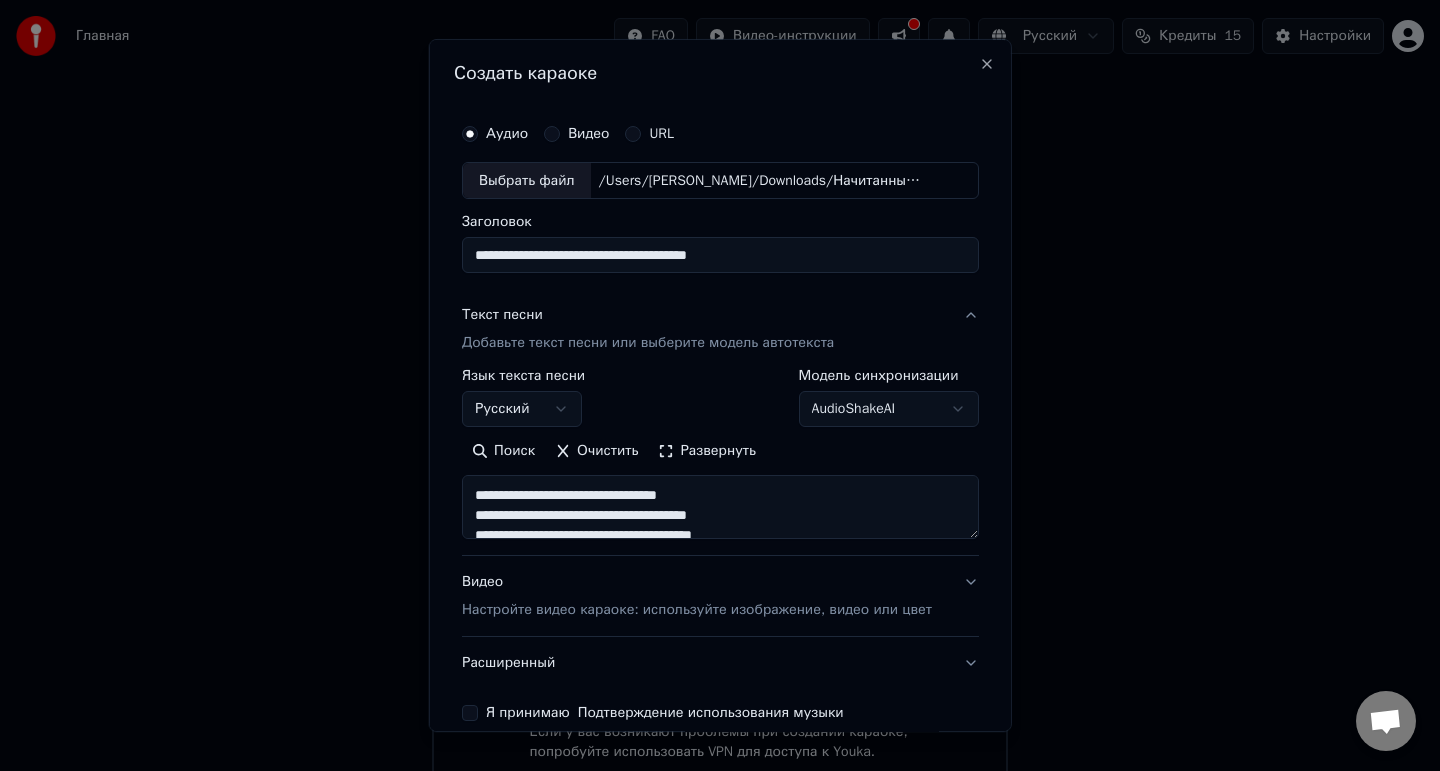 type on "**********" 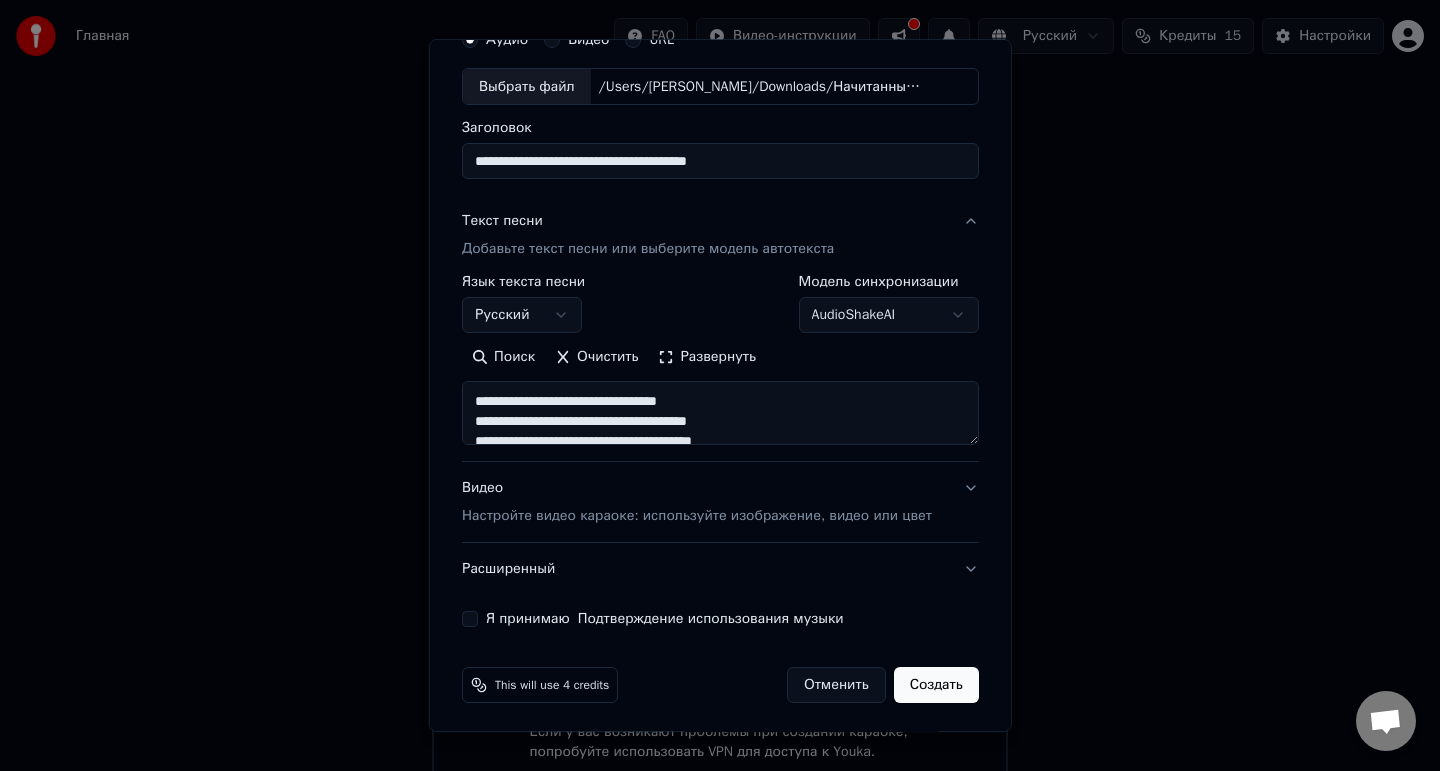scroll, scrollTop: 98, scrollLeft: 0, axis: vertical 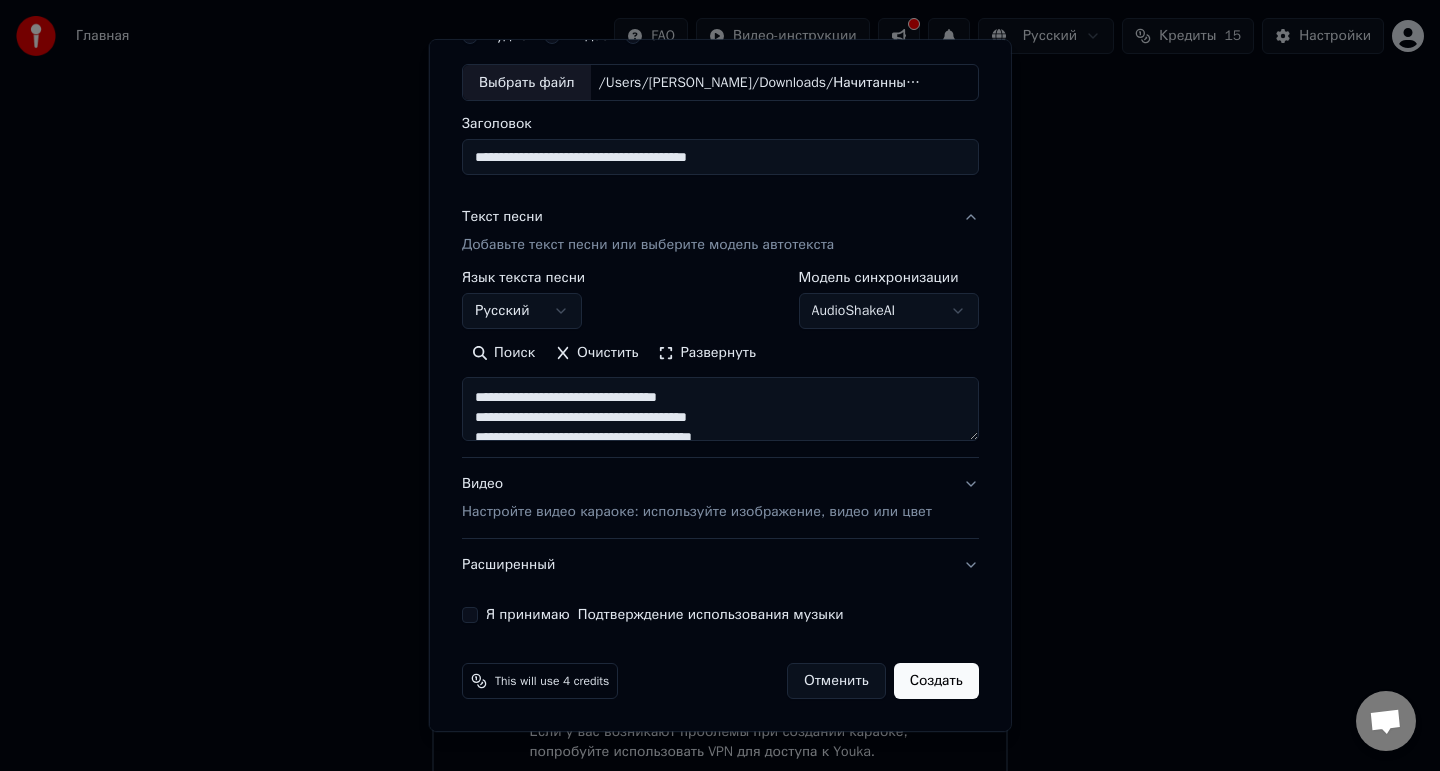 click on "Расширенный" at bounding box center [720, 565] 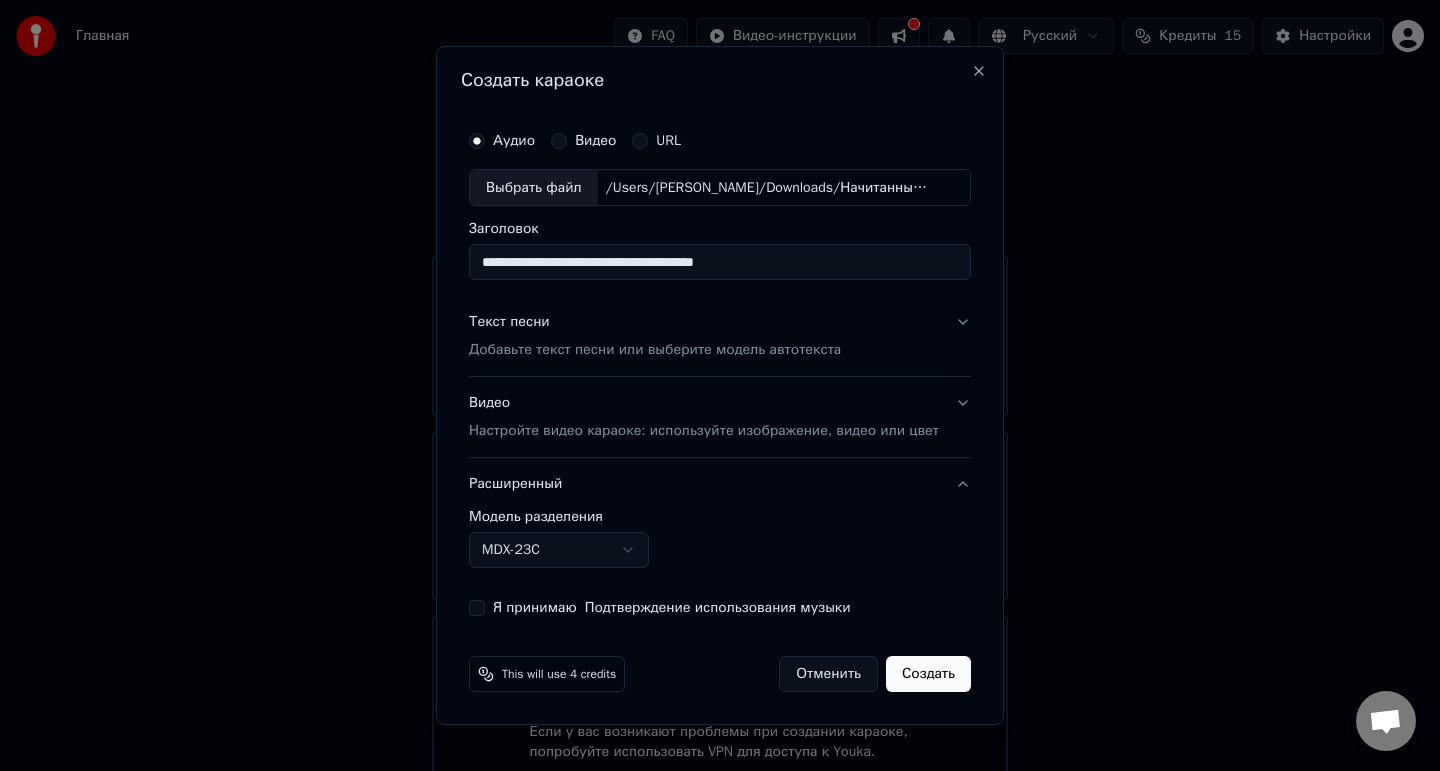 scroll, scrollTop: 0, scrollLeft: 0, axis: both 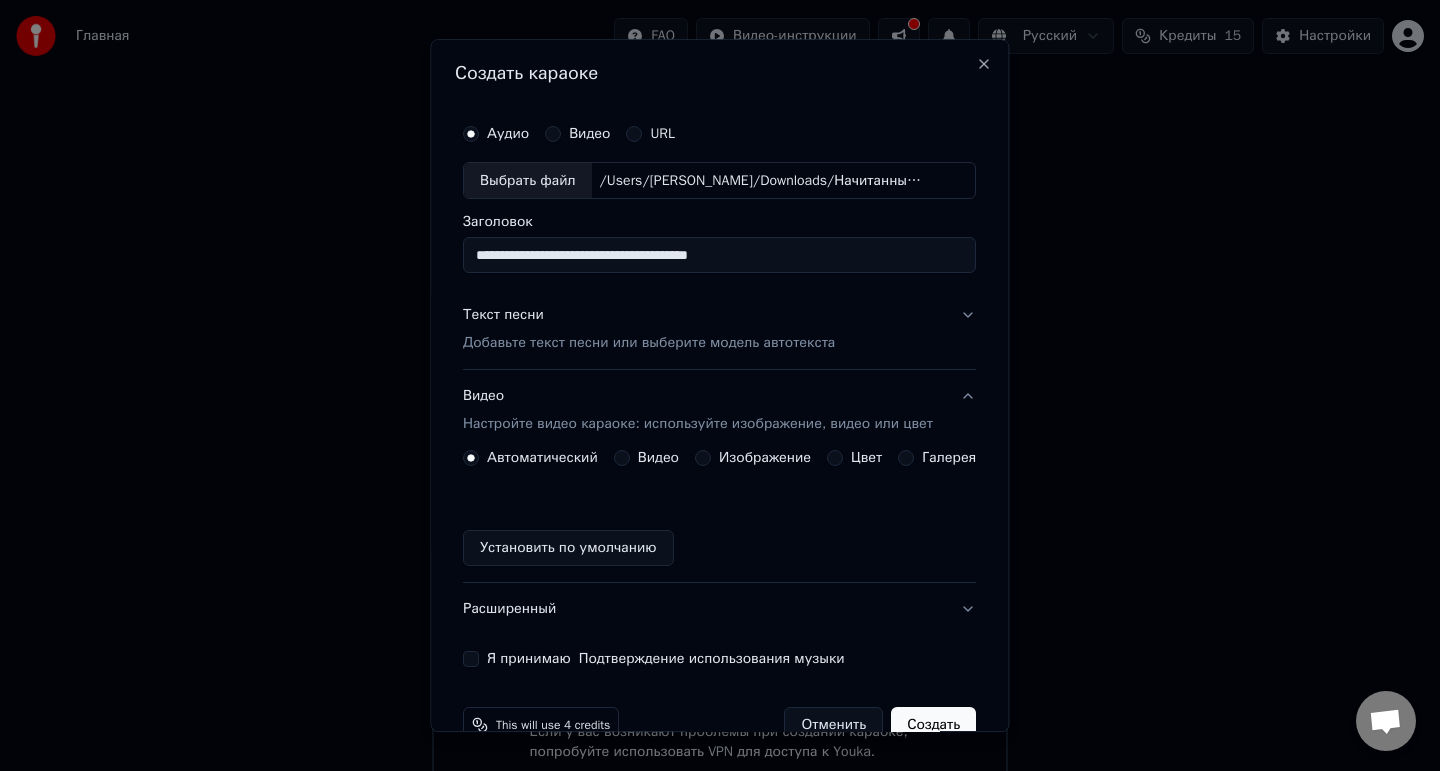 click on "Изображение" at bounding box center [703, 458] 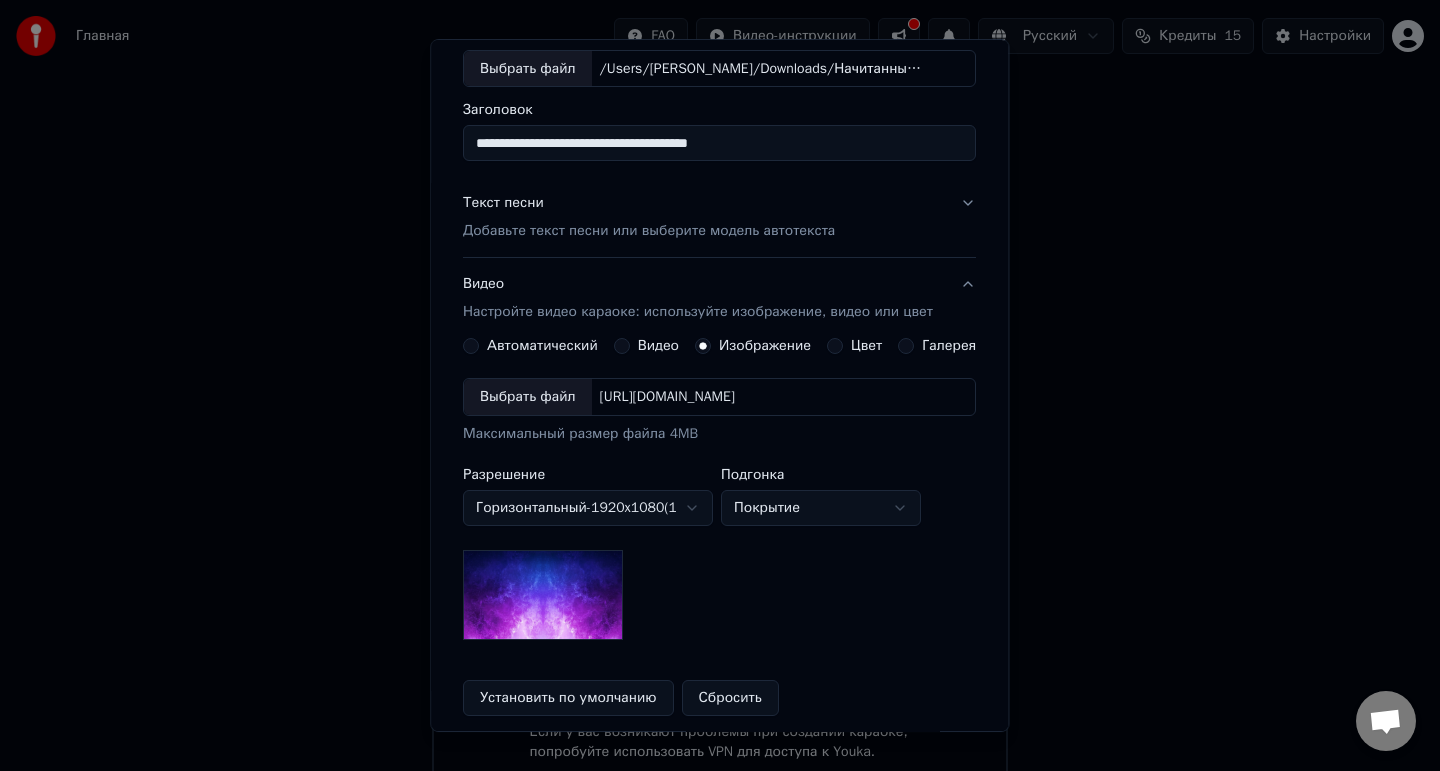 scroll, scrollTop: 117, scrollLeft: 0, axis: vertical 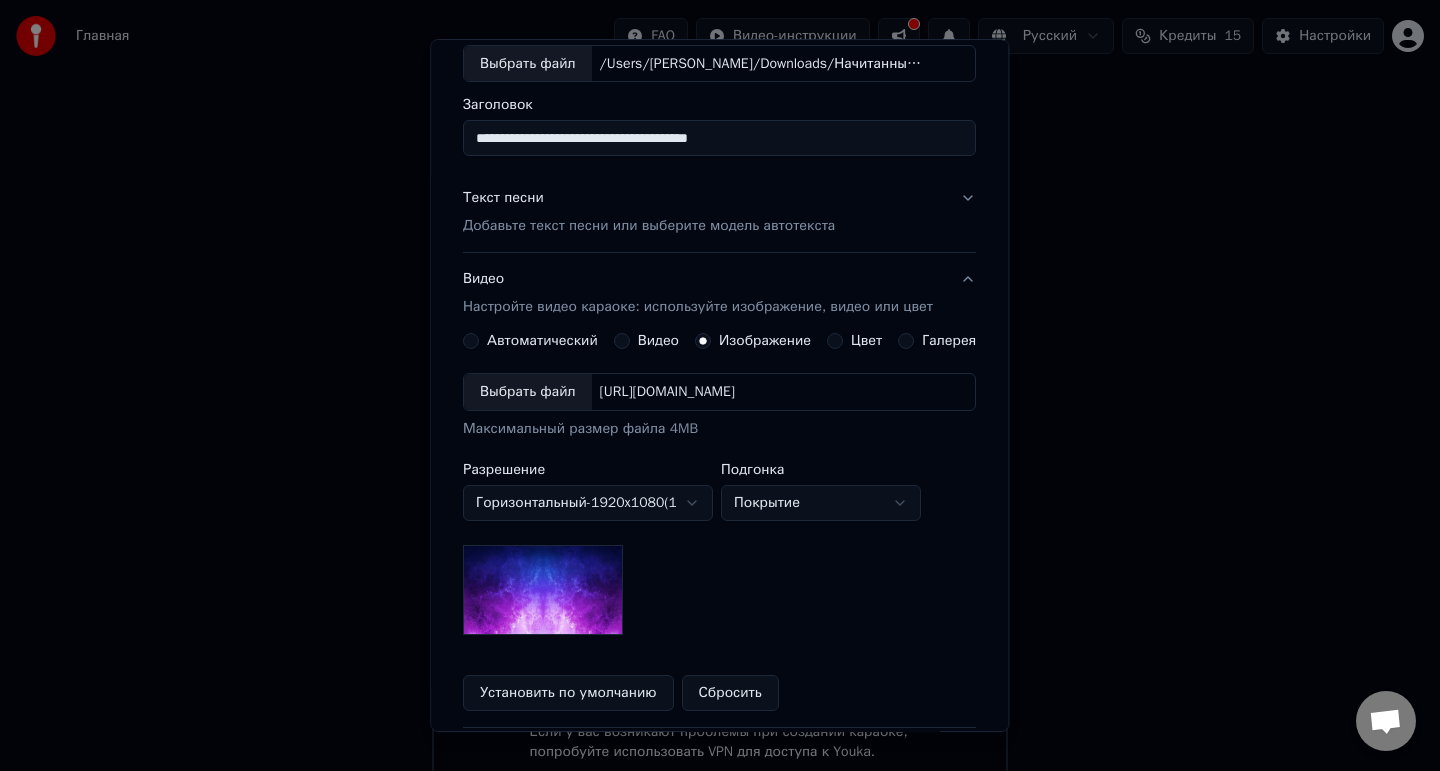 click on "Выбрать файл" at bounding box center (528, 392) 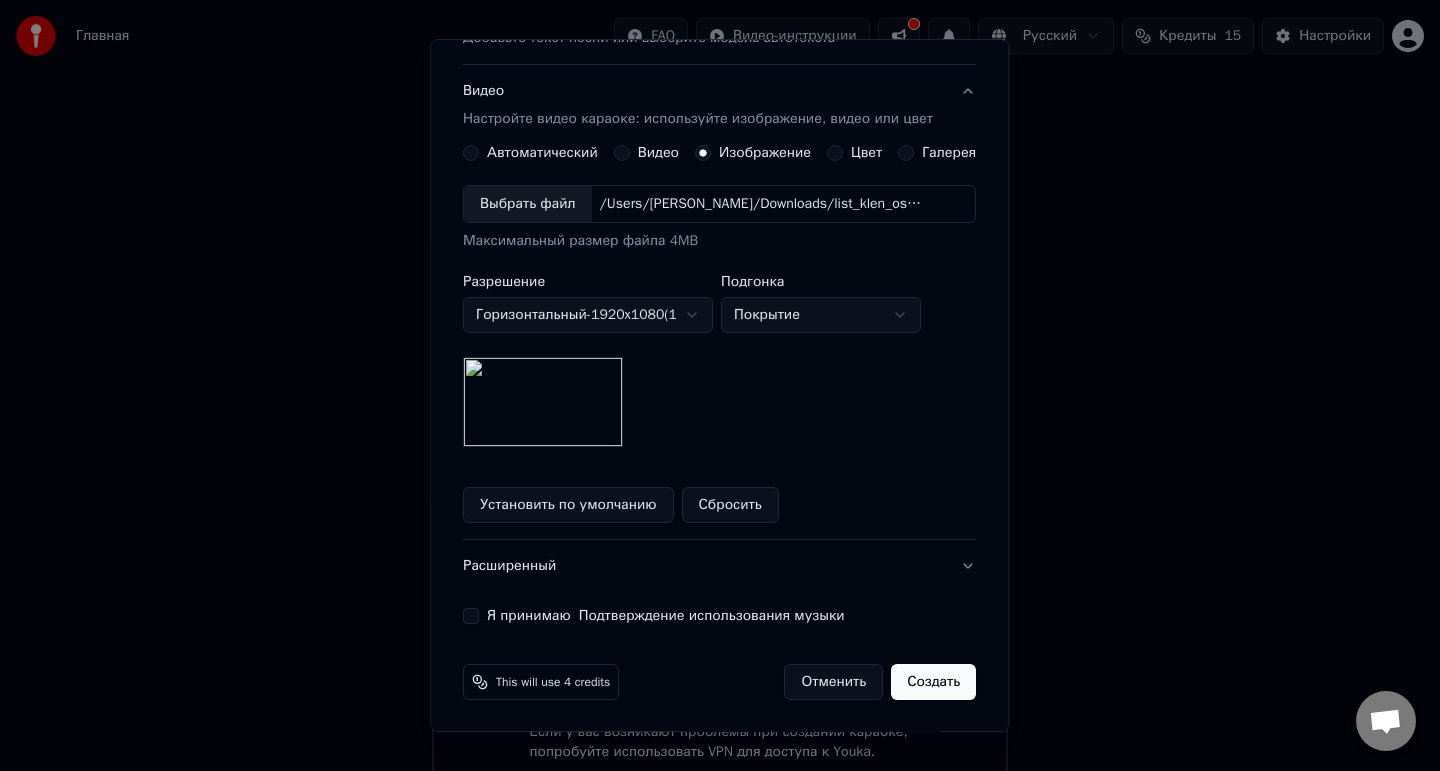 scroll, scrollTop: 306, scrollLeft: 0, axis: vertical 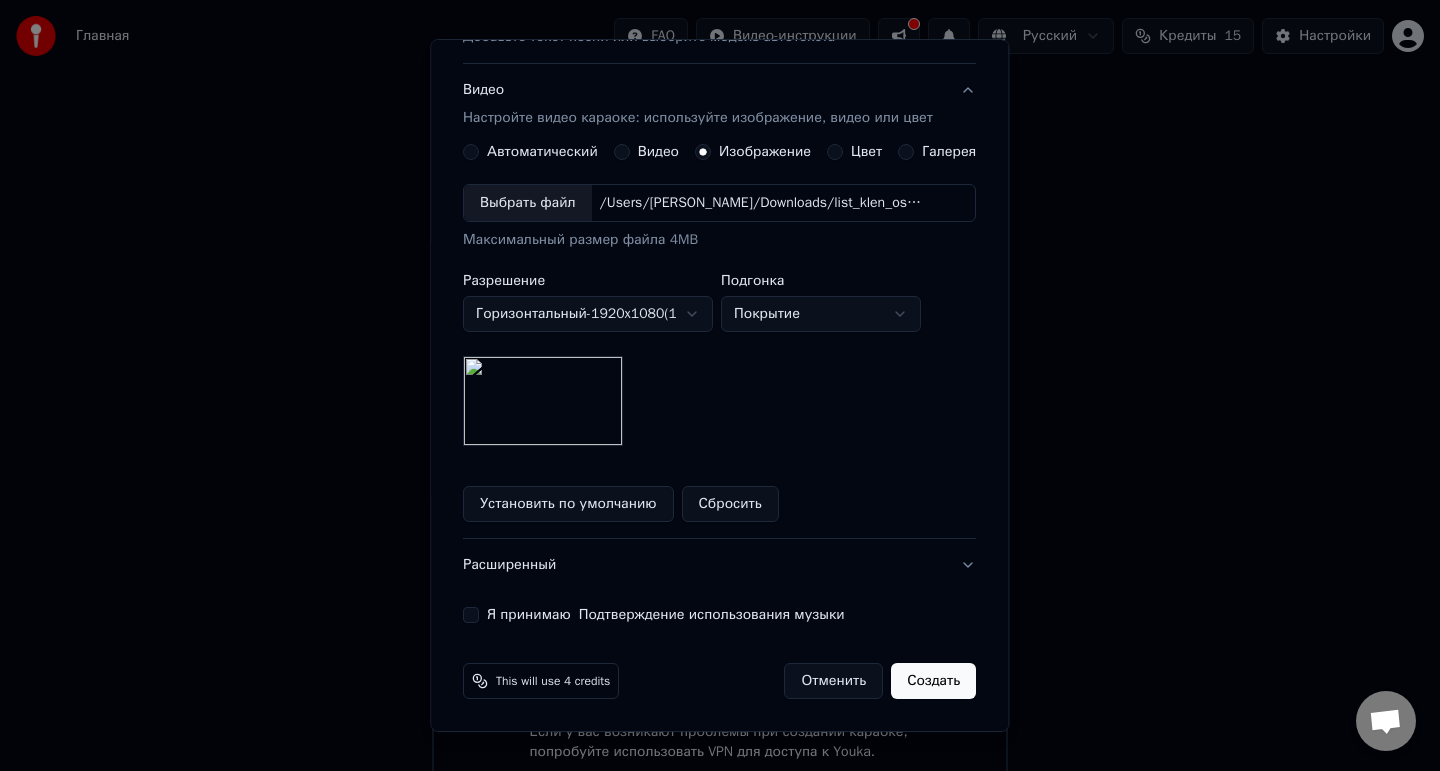 click on "Я принимаю   Подтверждение использования музыки" at bounding box center [666, 615] 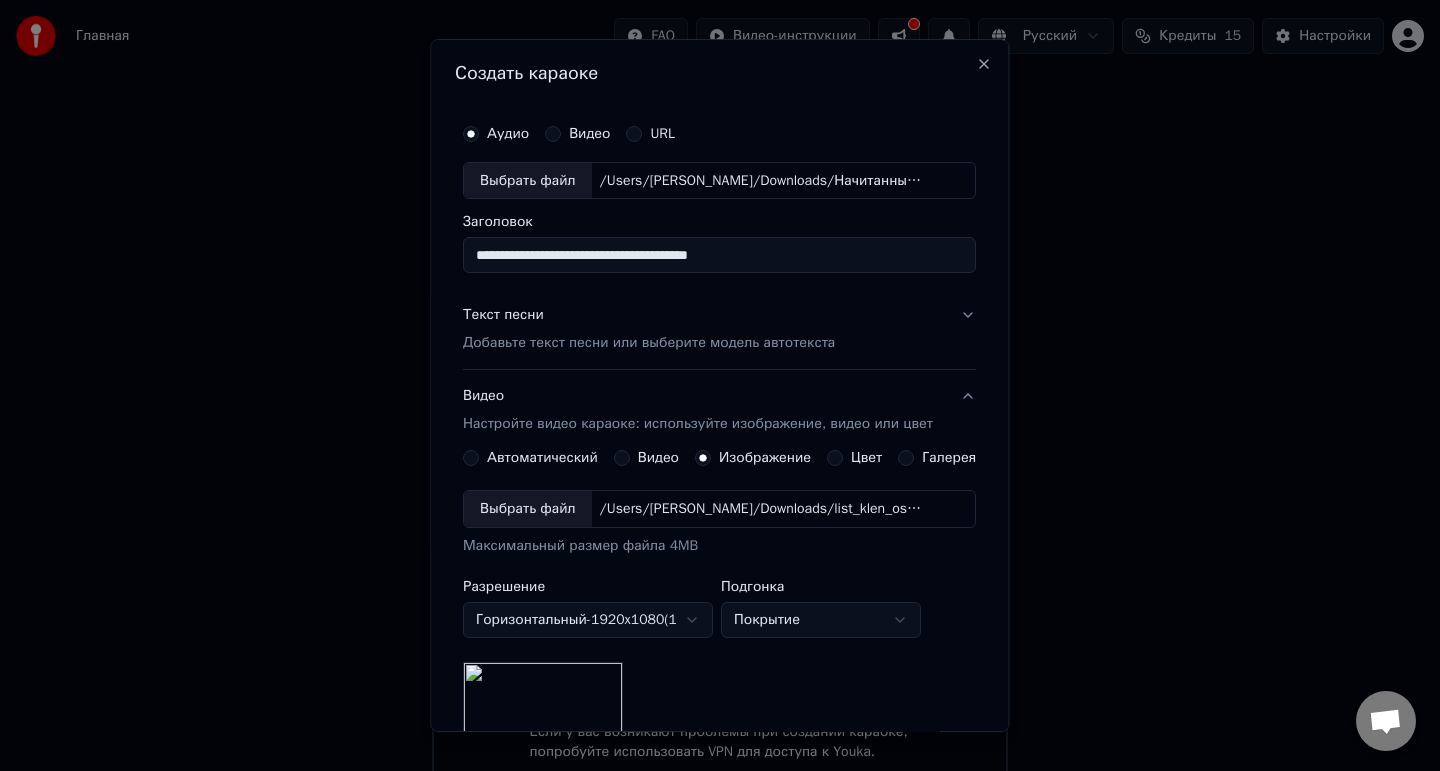 scroll, scrollTop: 2, scrollLeft: 0, axis: vertical 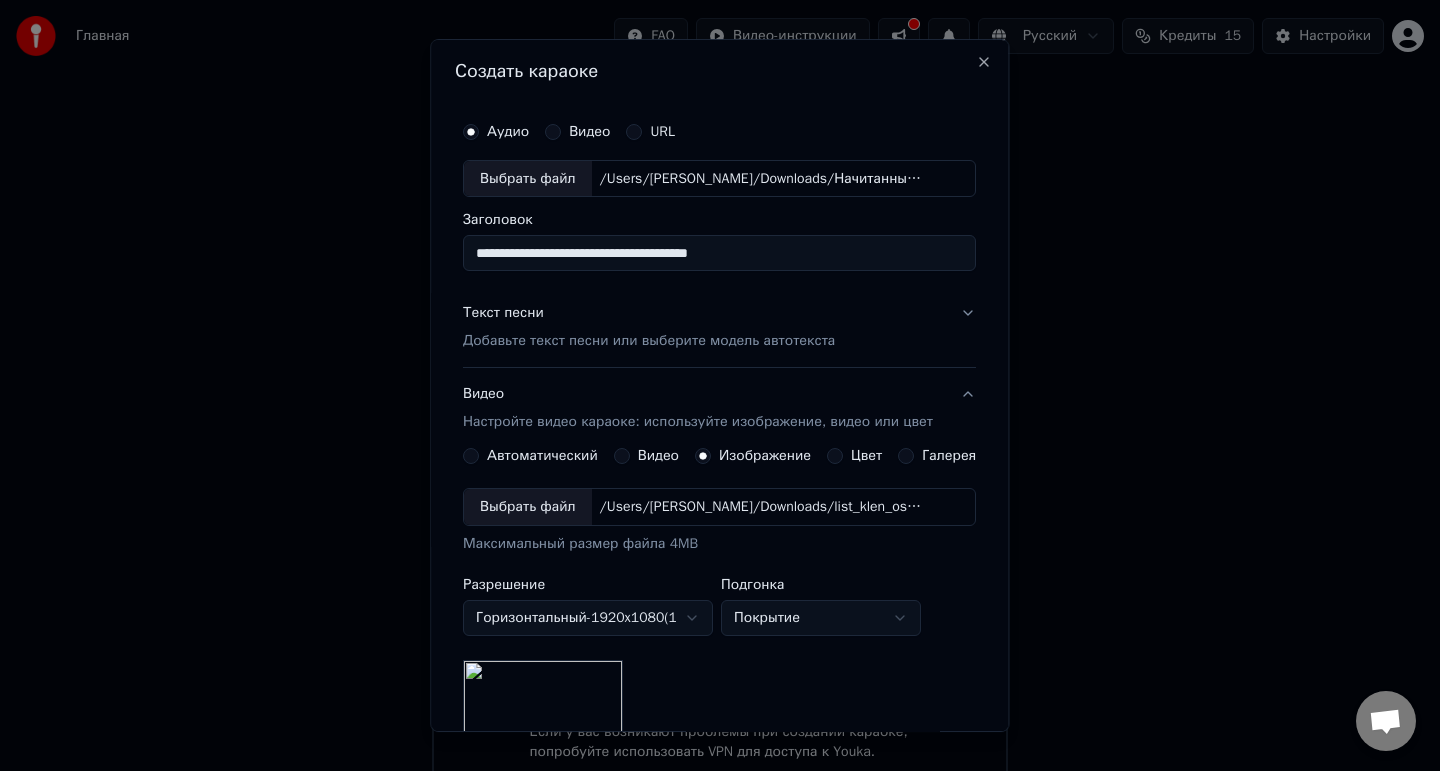 click on "**********" at bounding box center (719, 520) 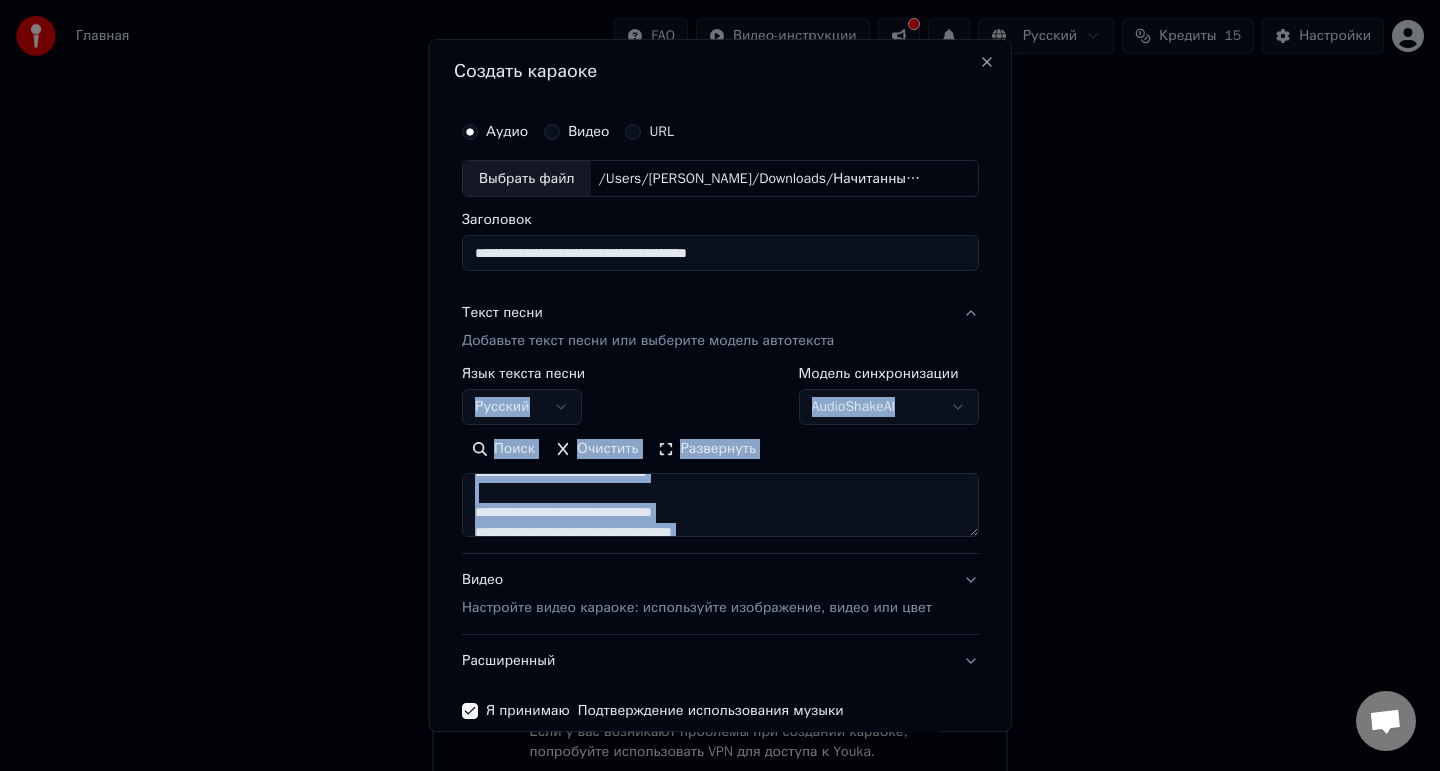 scroll, scrollTop: 156, scrollLeft: 0, axis: vertical 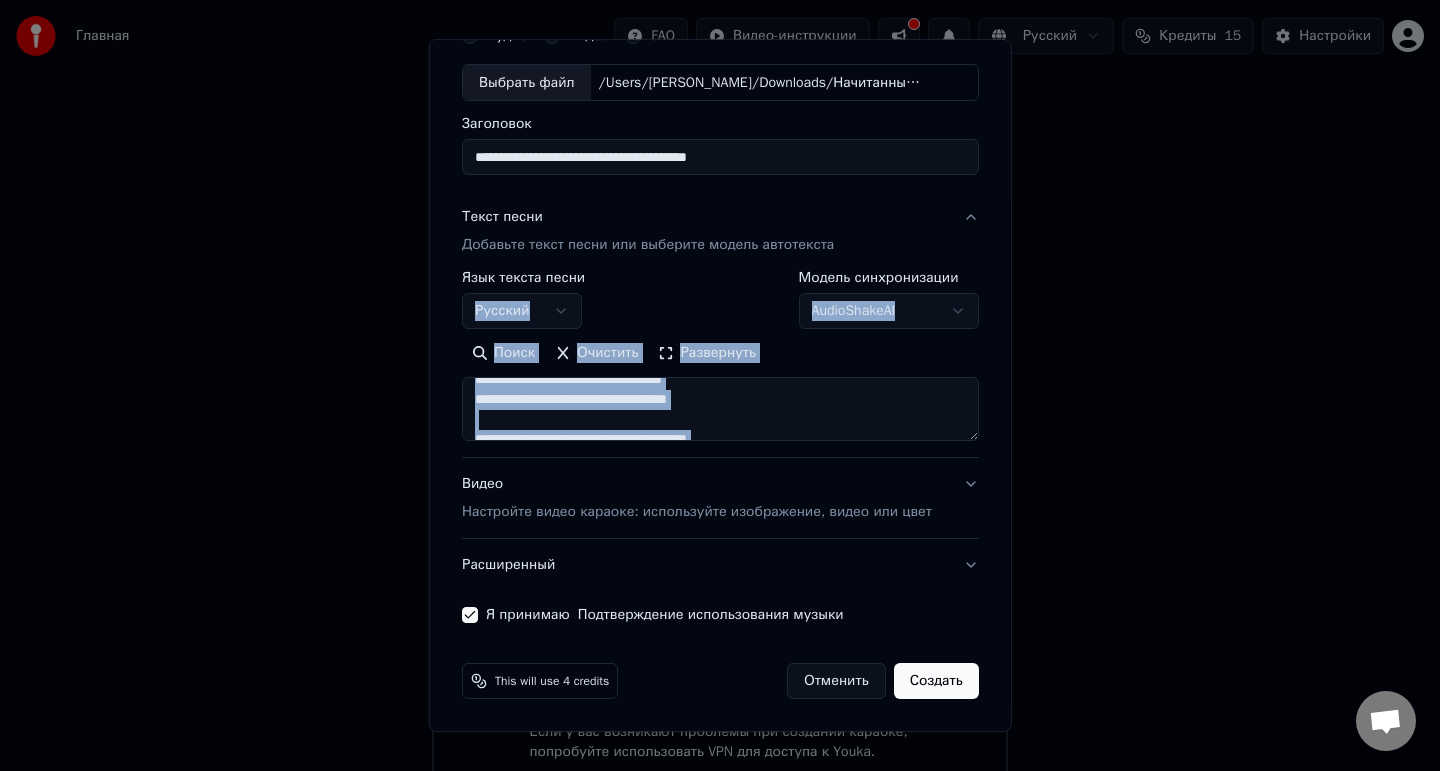 click on "Создать" at bounding box center [935, 681] 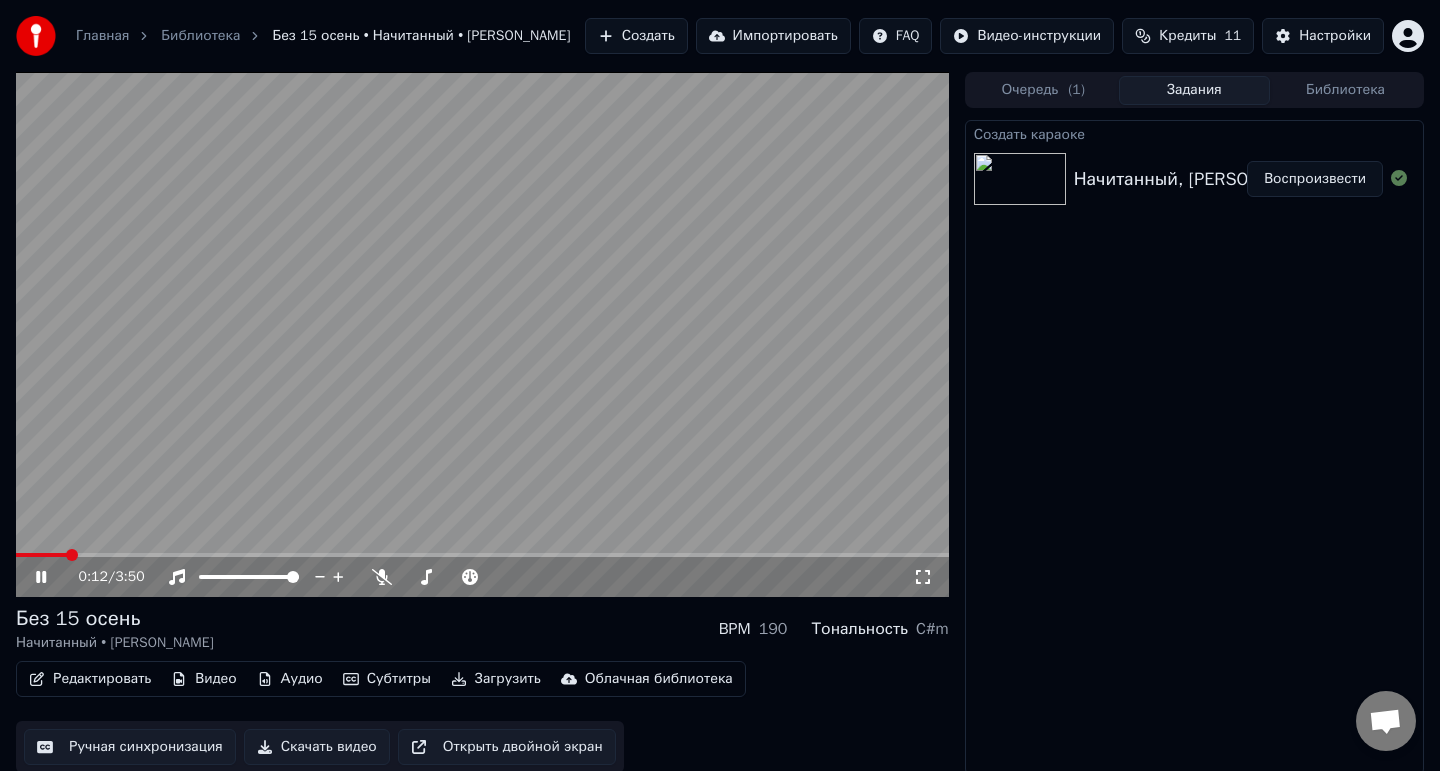 click at bounding box center (482, 334) 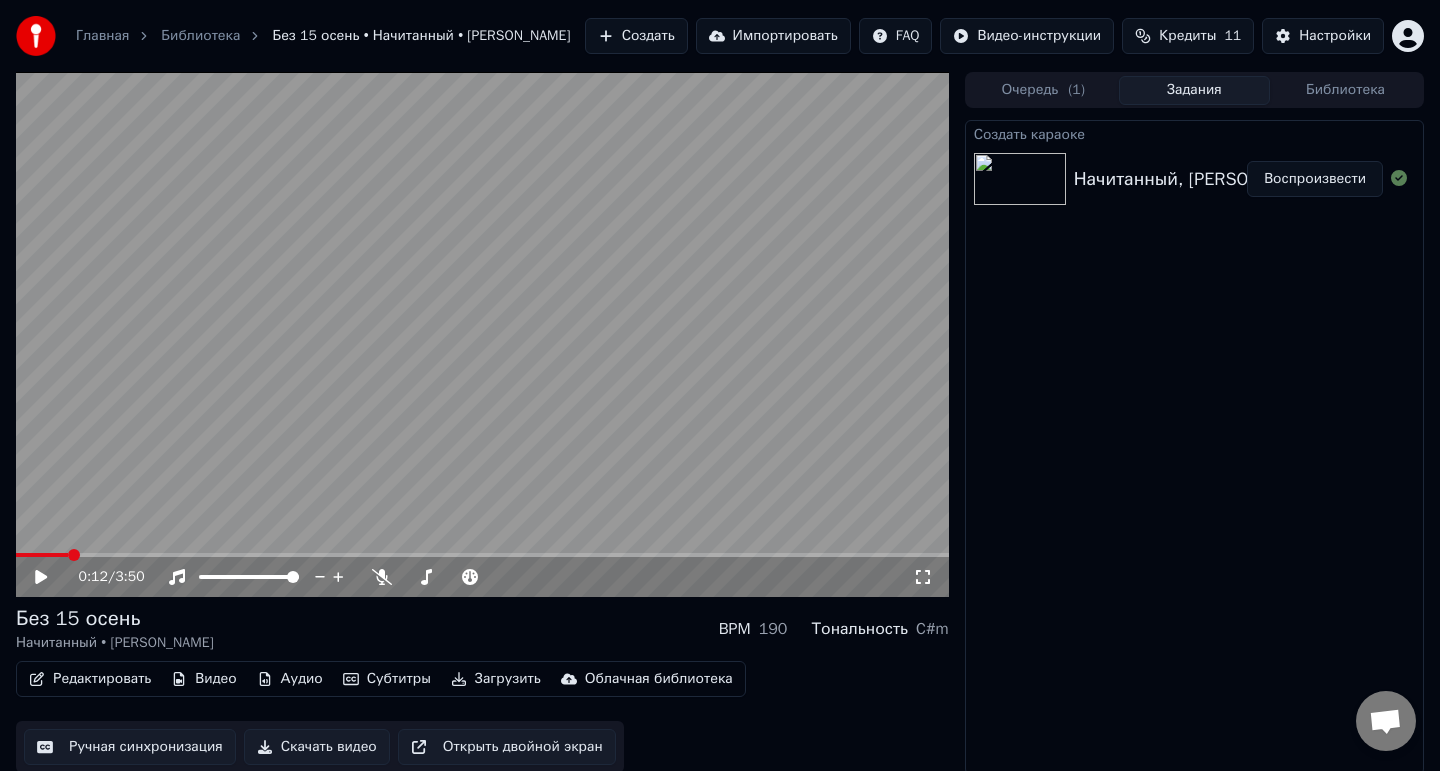 scroll, scrollTop: 14, scrollLeft: 0, axis: vertical 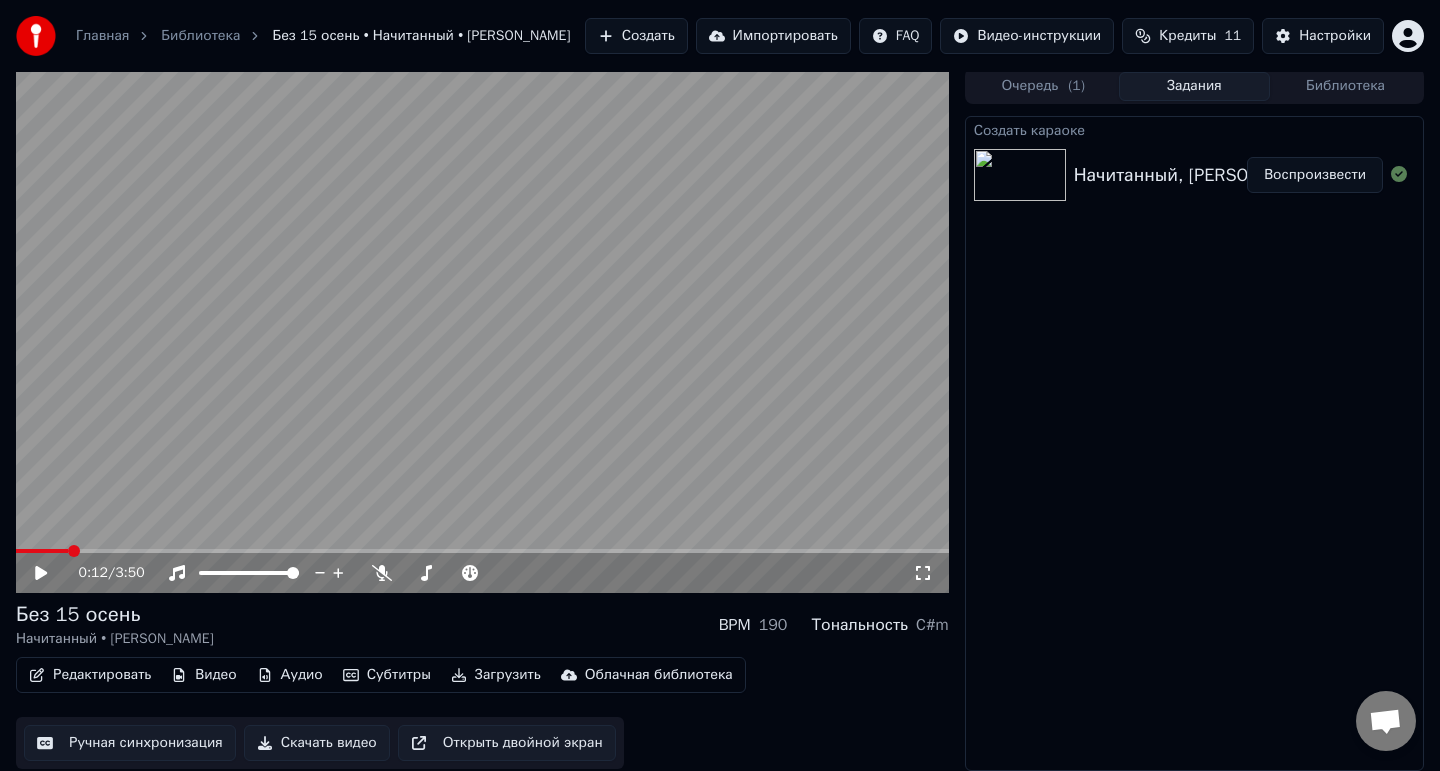 click on "Ручная синхронизация" at bounding box center (130, 743) 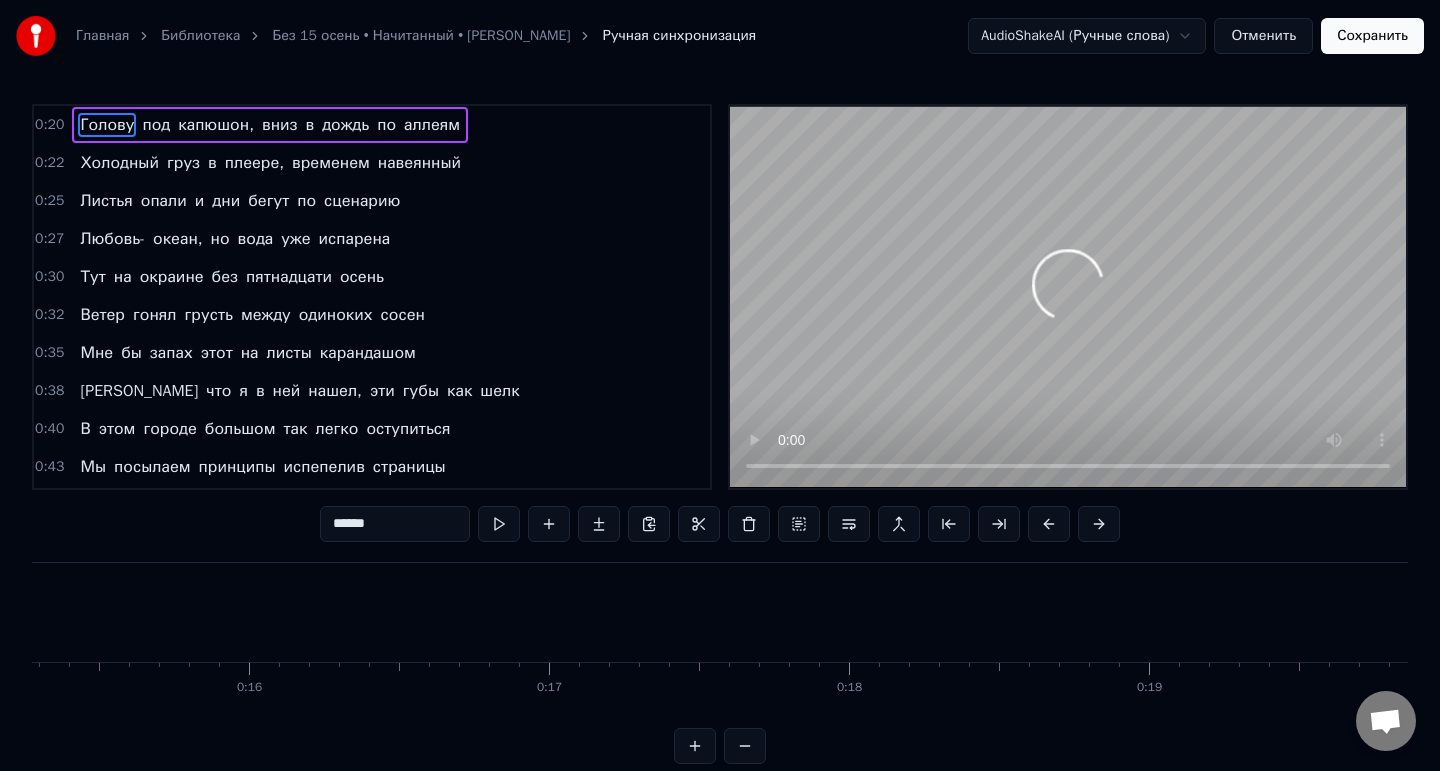 scroll, scrollTop: 0, scrollLeft: 5966, axis: horizontal 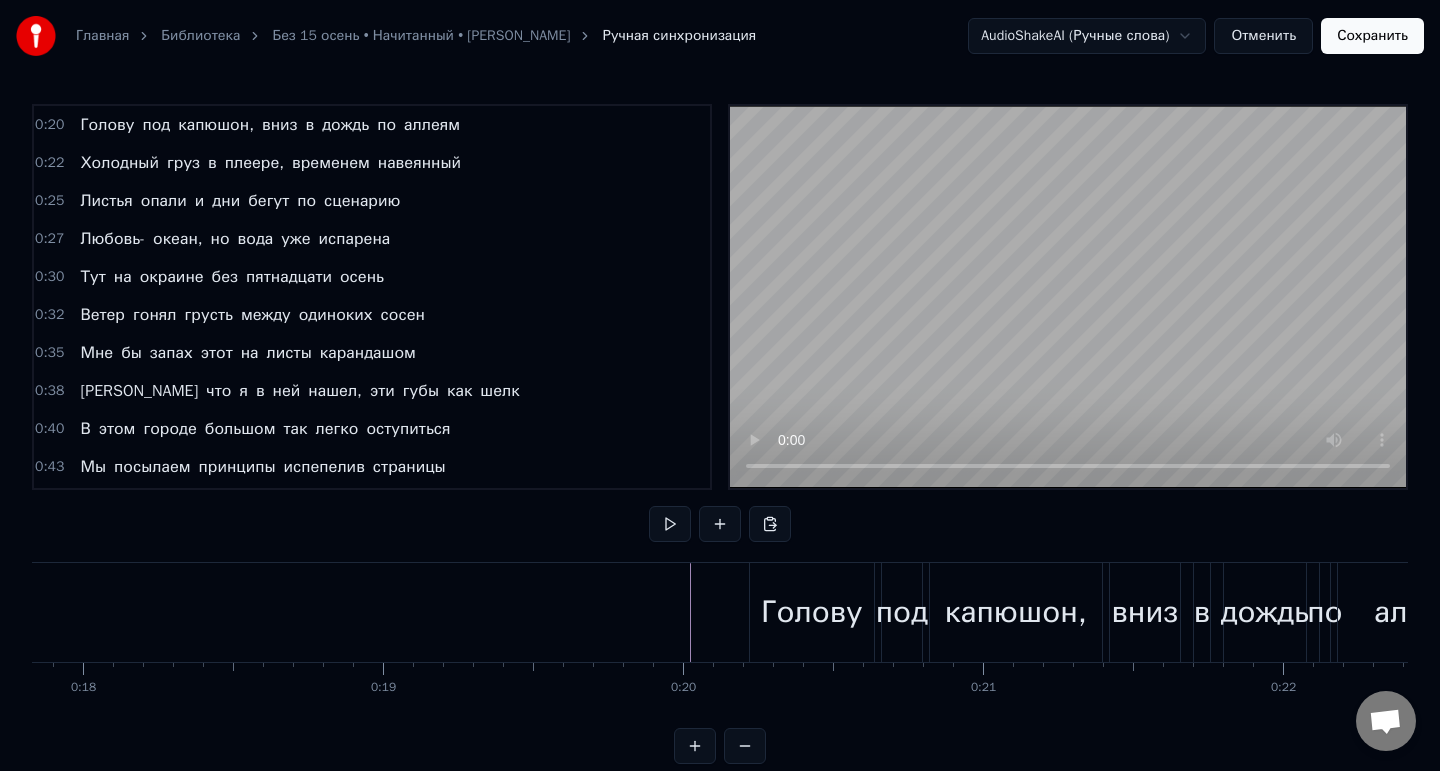 click at bounding box center [29320, 612] 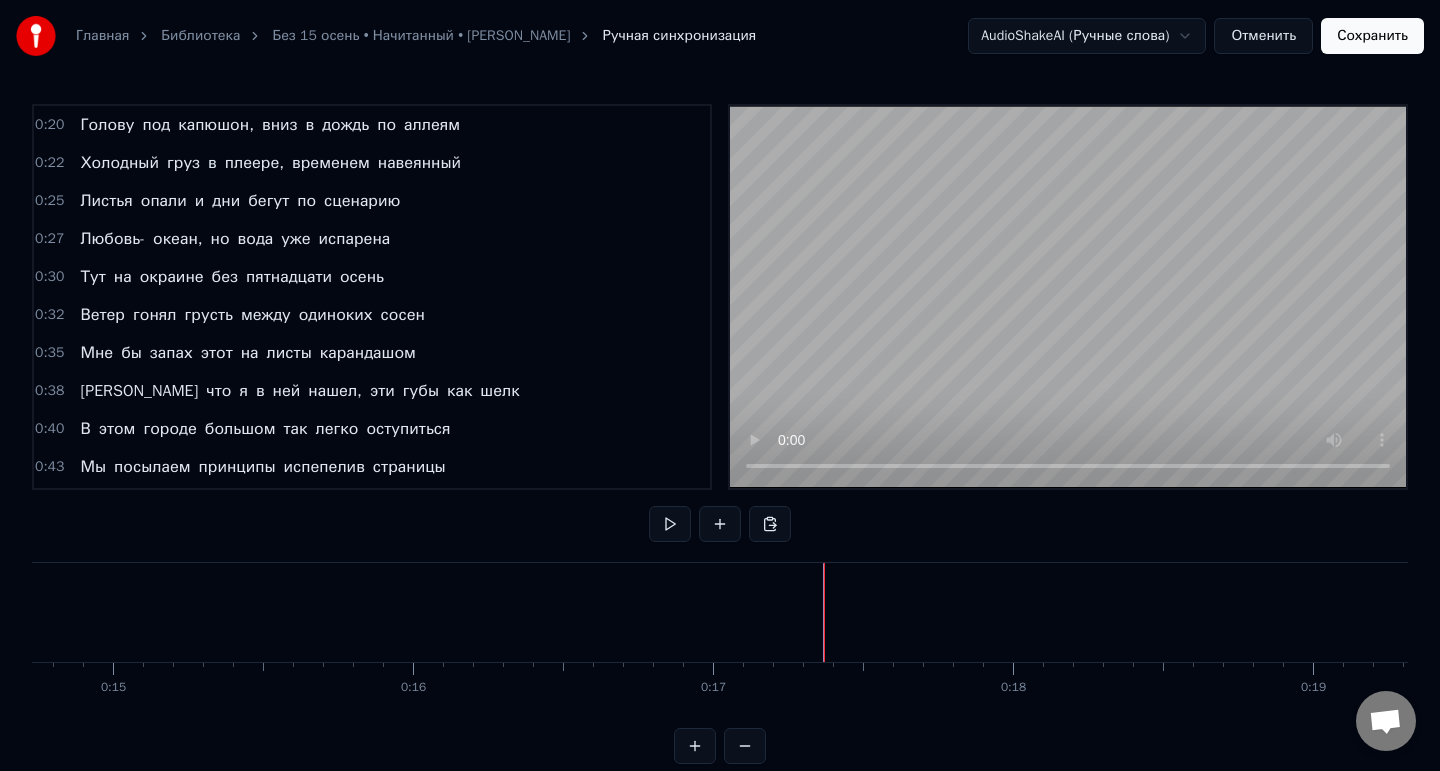 scroll, scrollTop: 0, scrollLeft: 4407, axis: horizontal 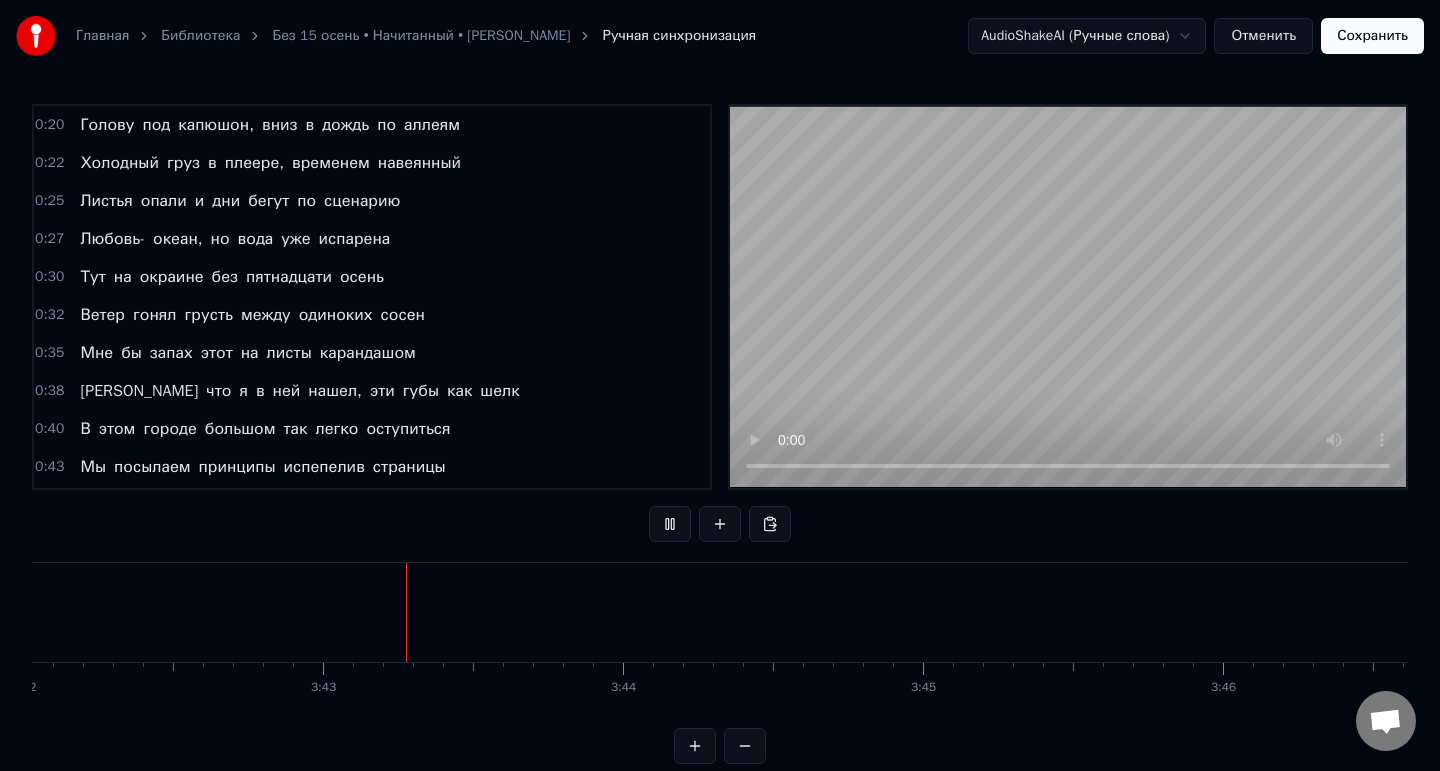 click on "Сохранить" at bounding box center [1372, 36] 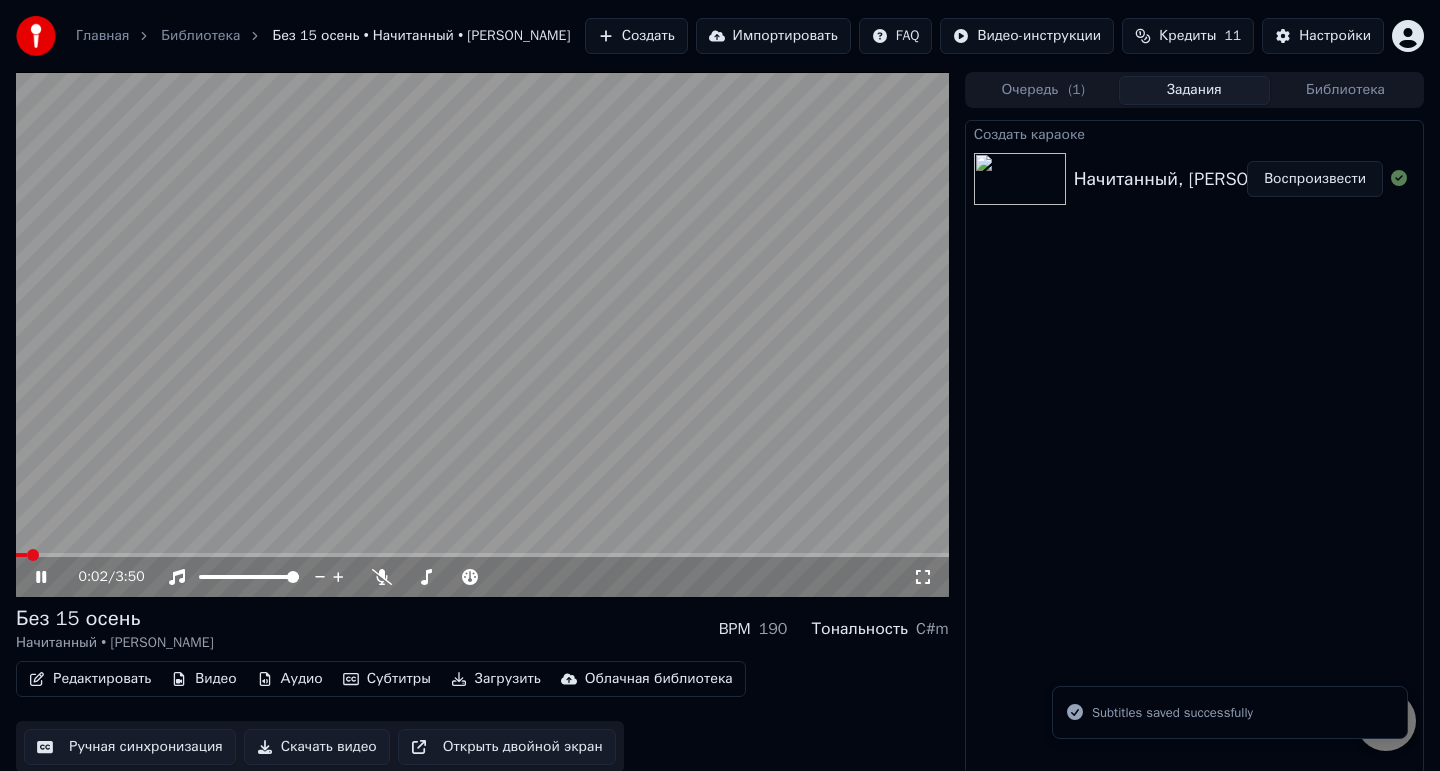 click at bounding box center (482, 334) 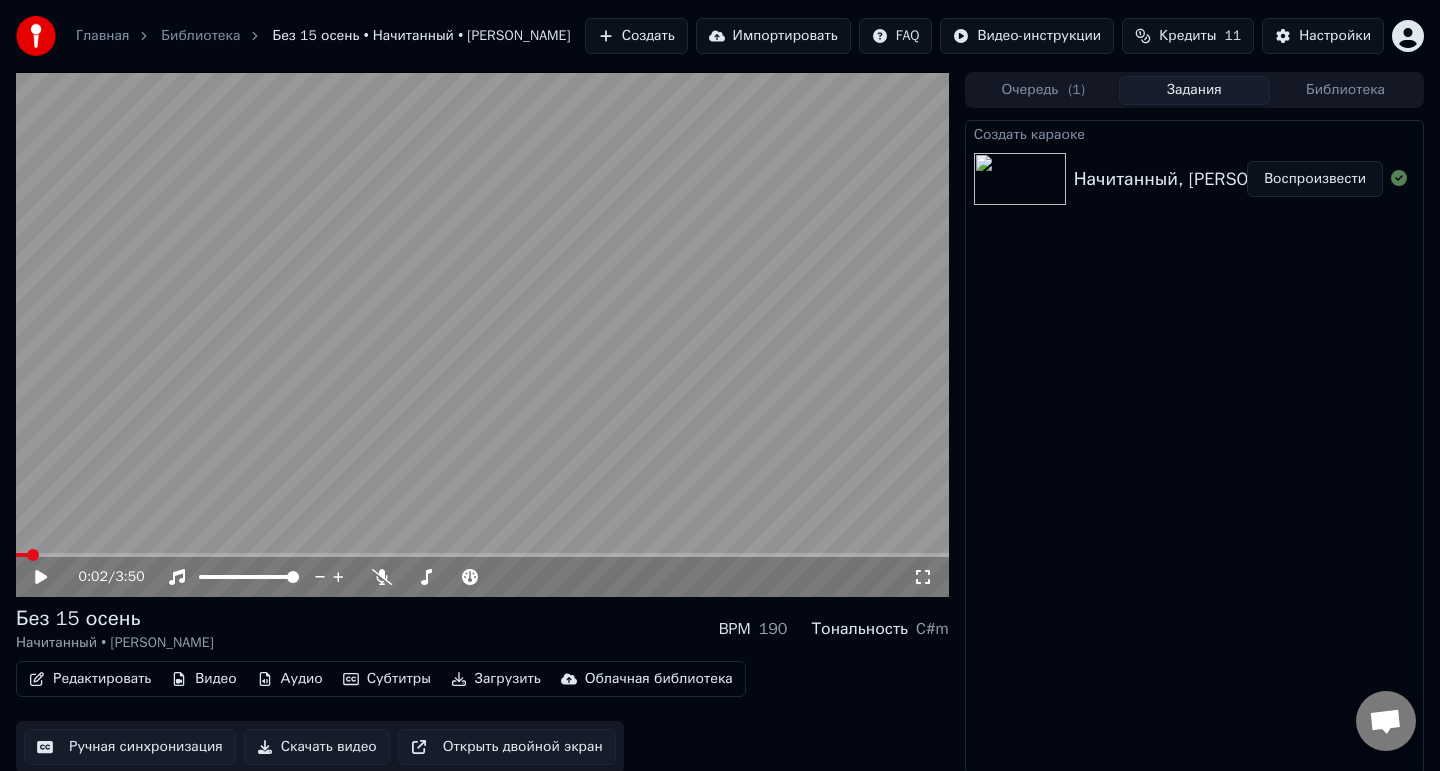 click at bounding box center [482, 334] 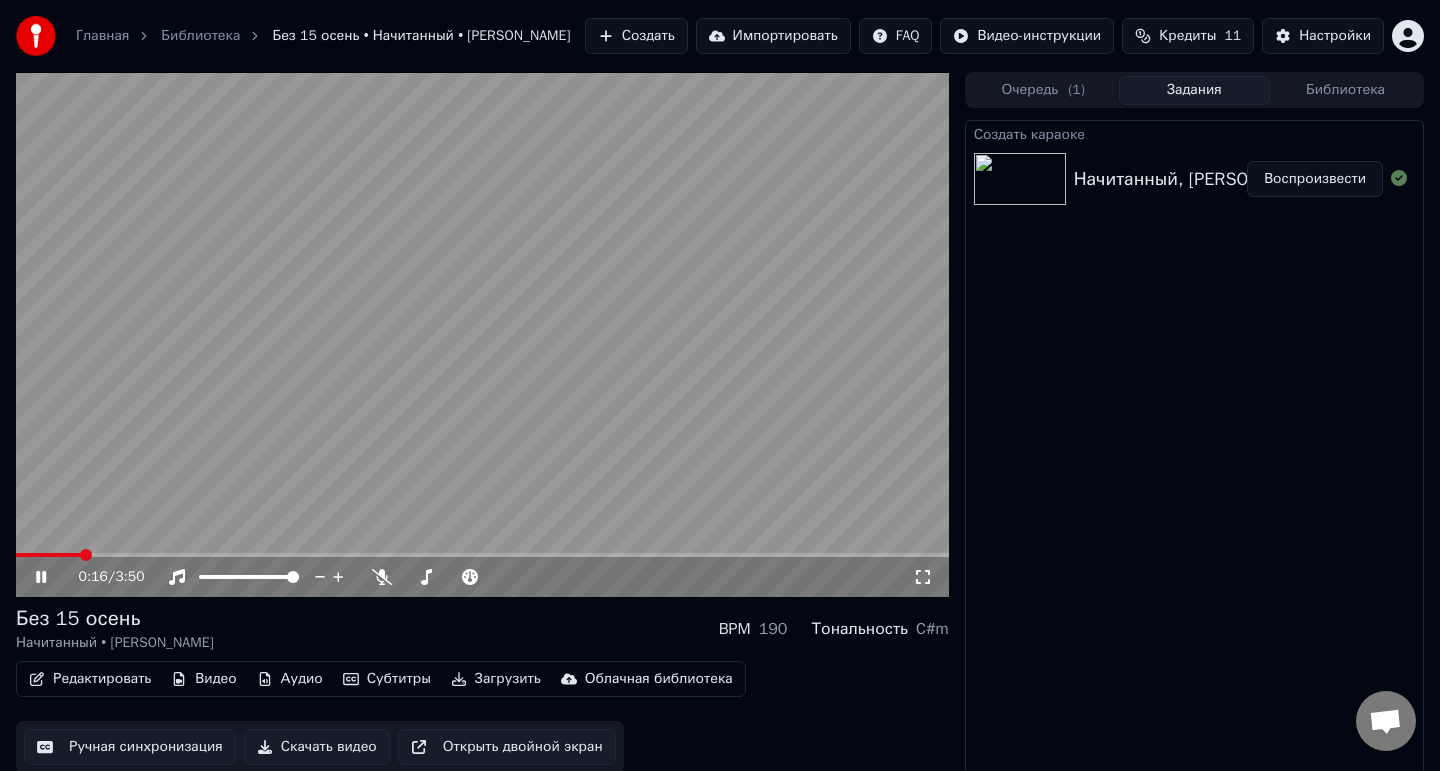 click at bounding box center [482, 555] 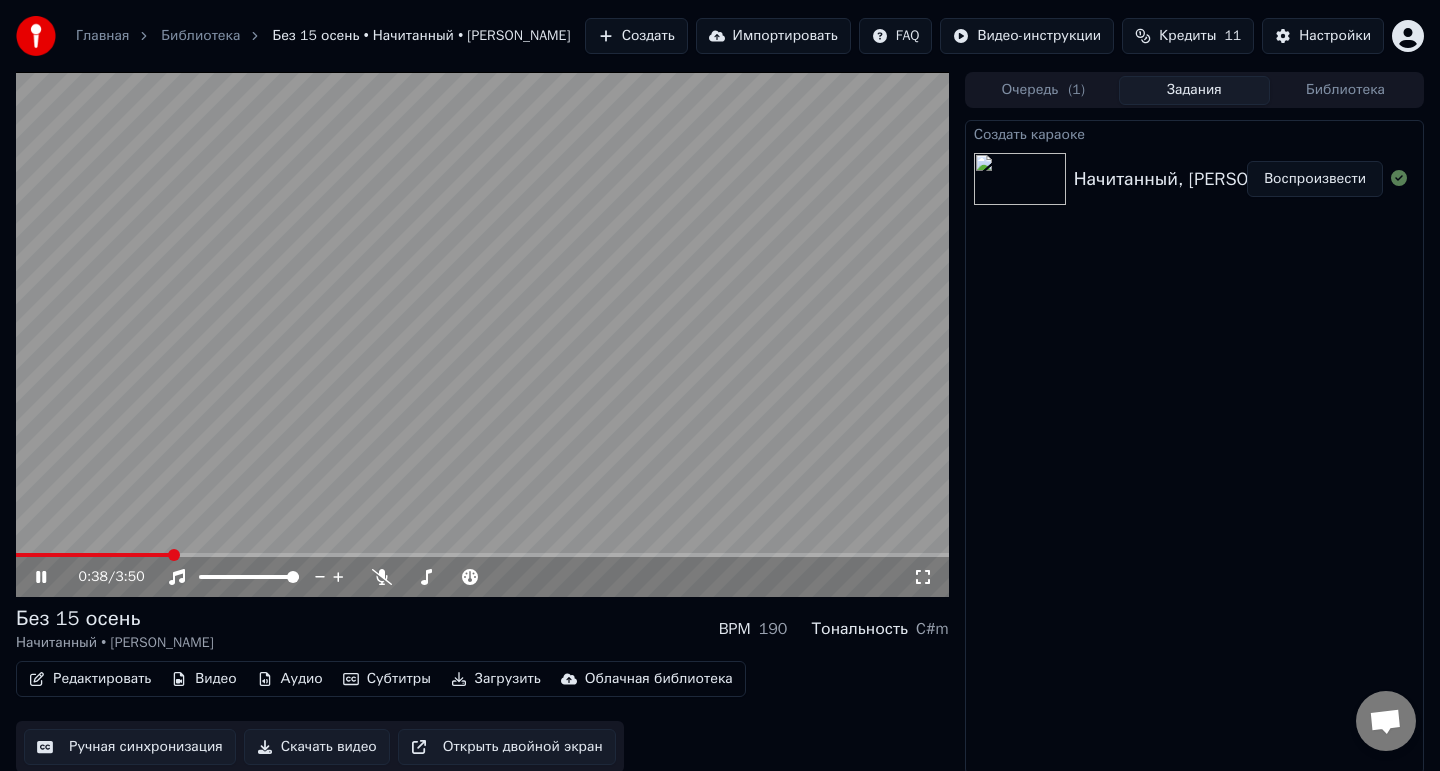 click at bounding box center (482, 555) 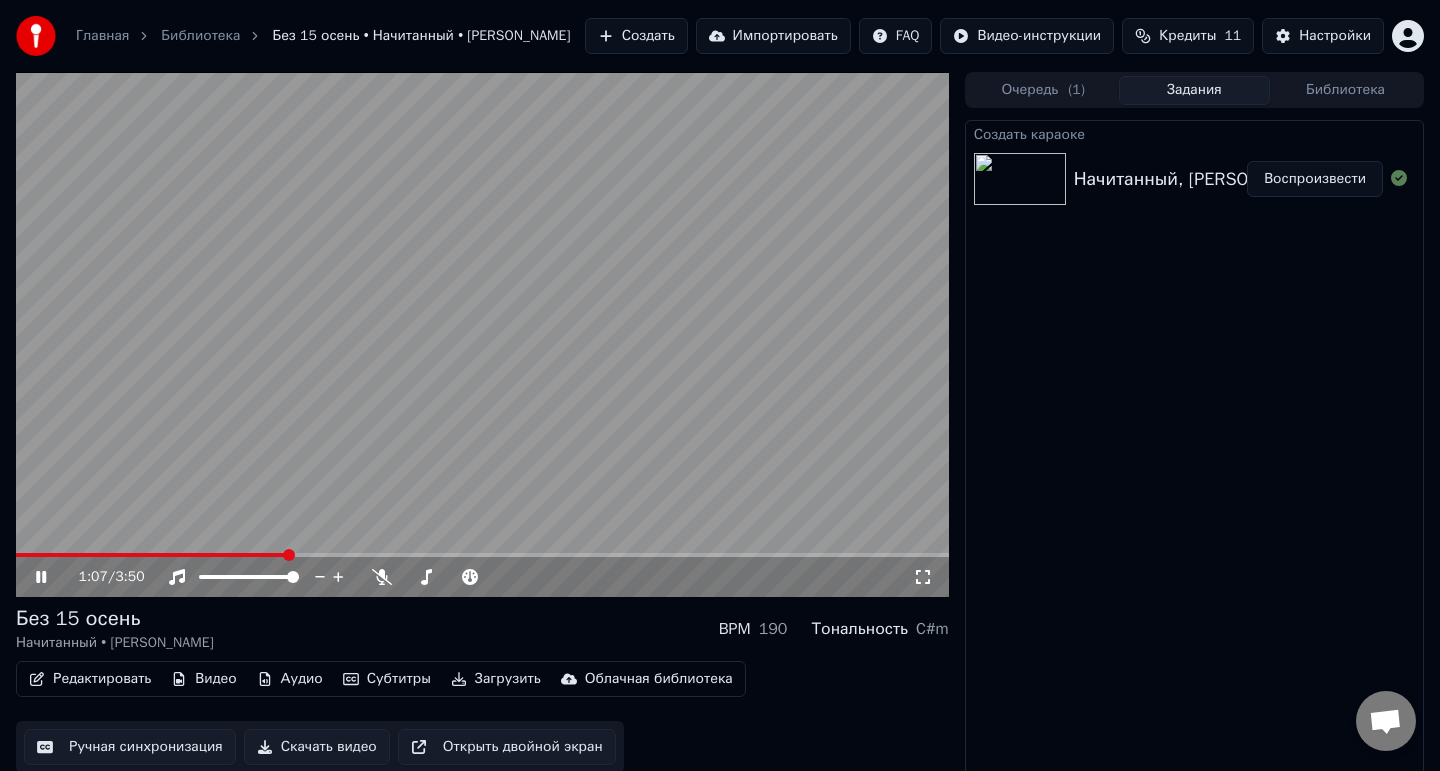 click at bounding box center [482, 555] 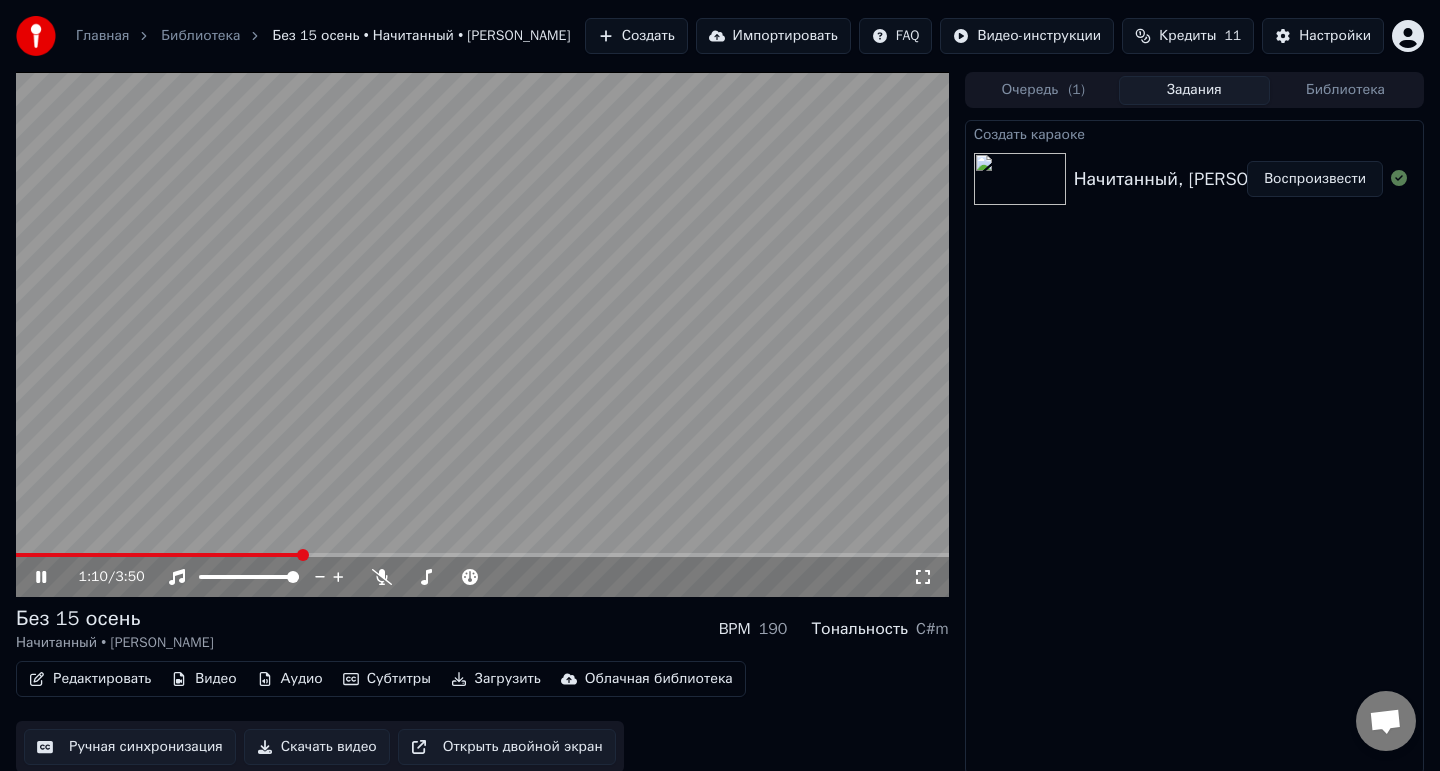 click at bounding box center [482, 555] 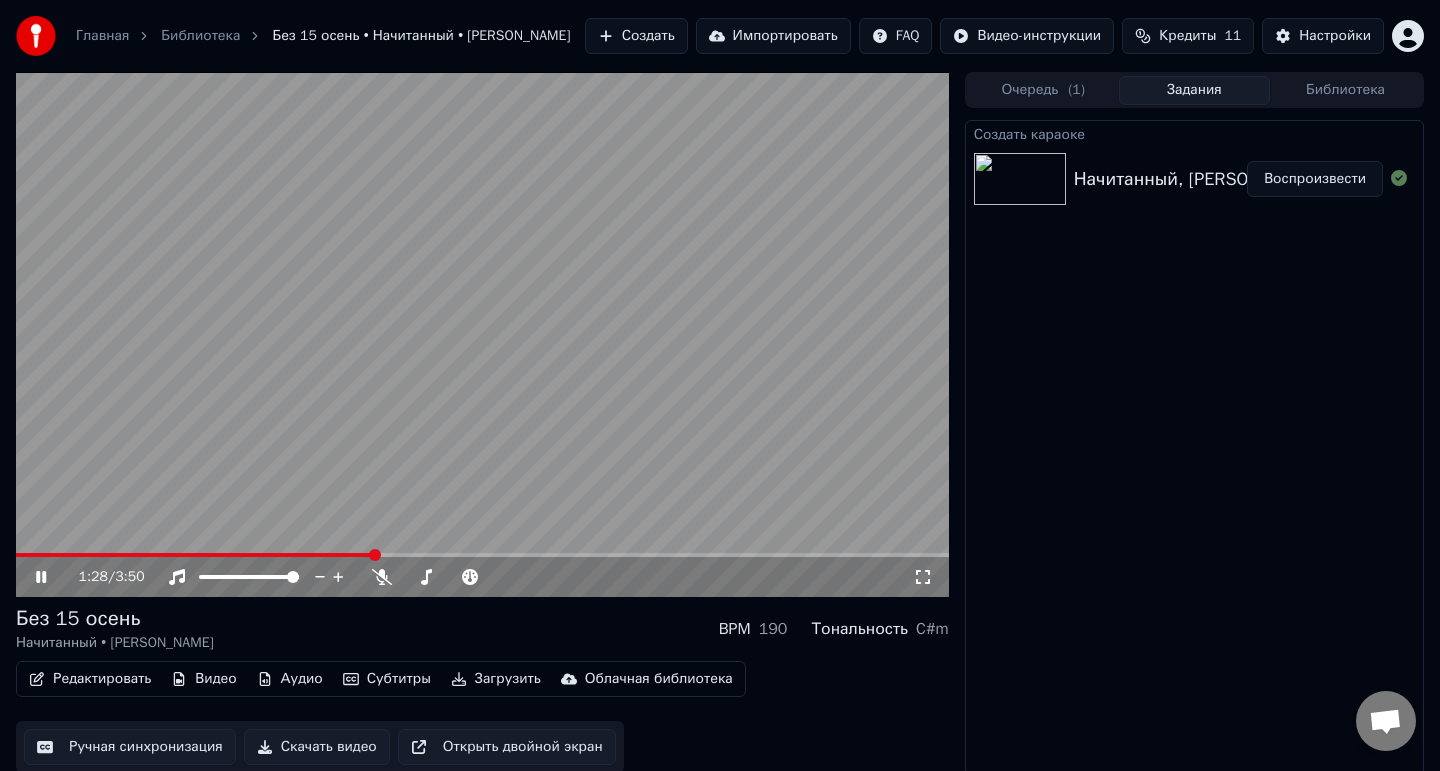 click on "1:28  /  3:50" at bounding box center [482, 577] 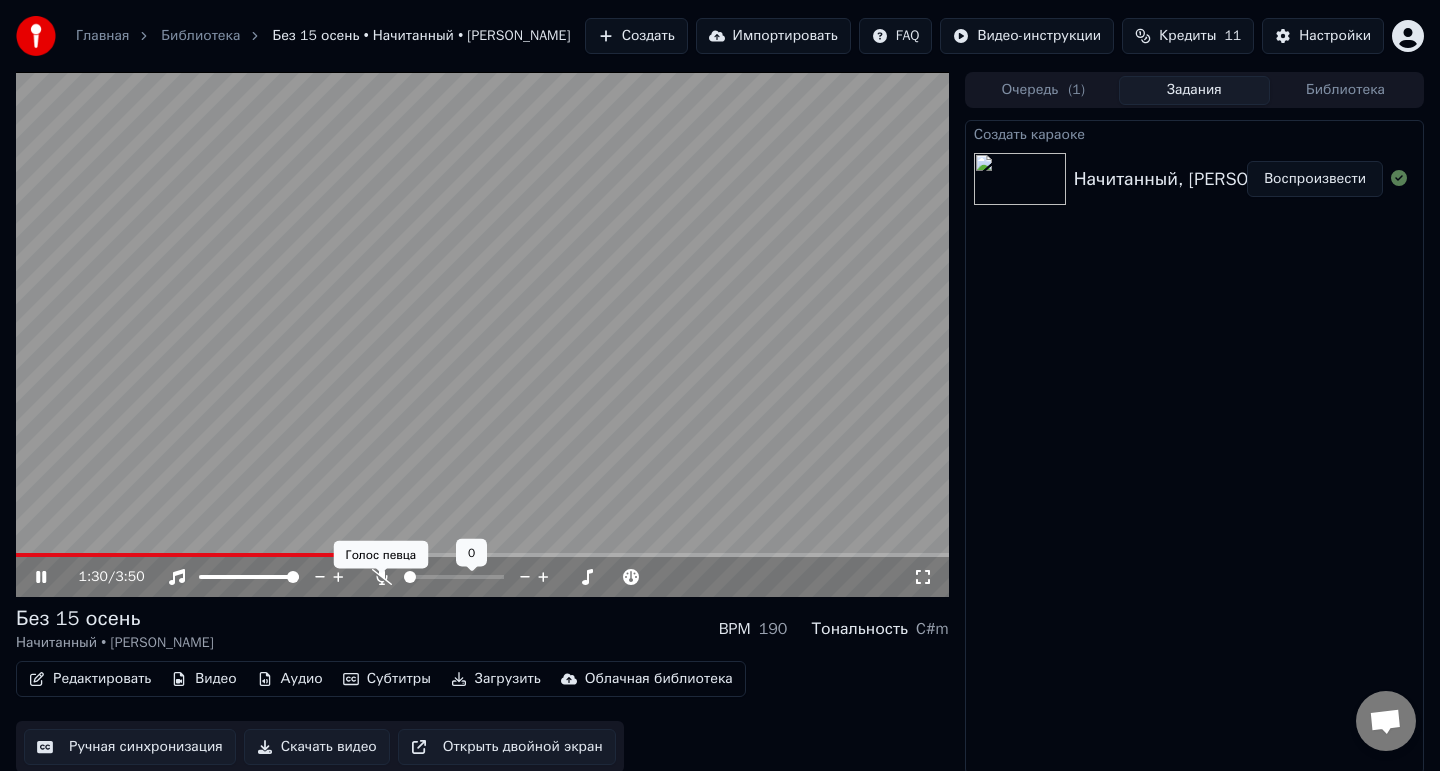 click 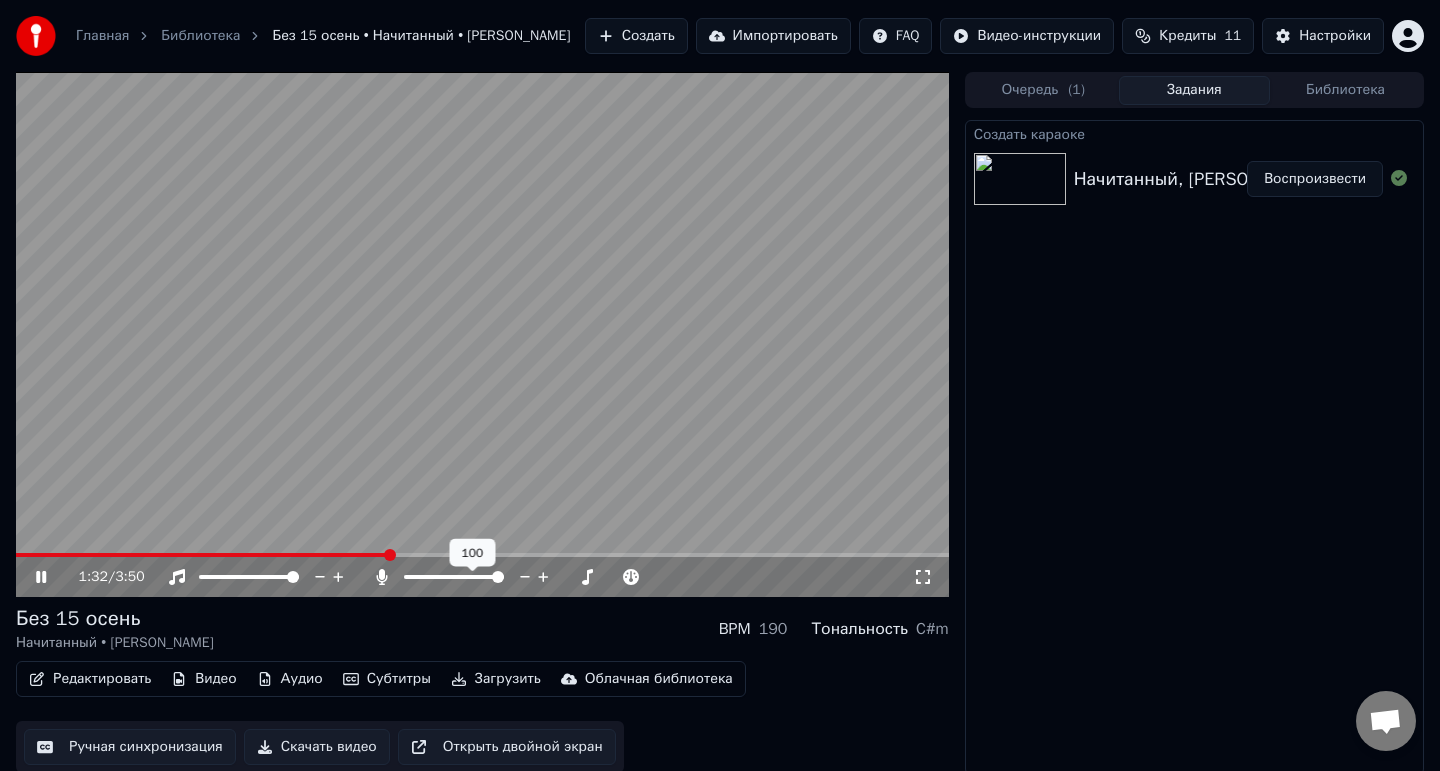click 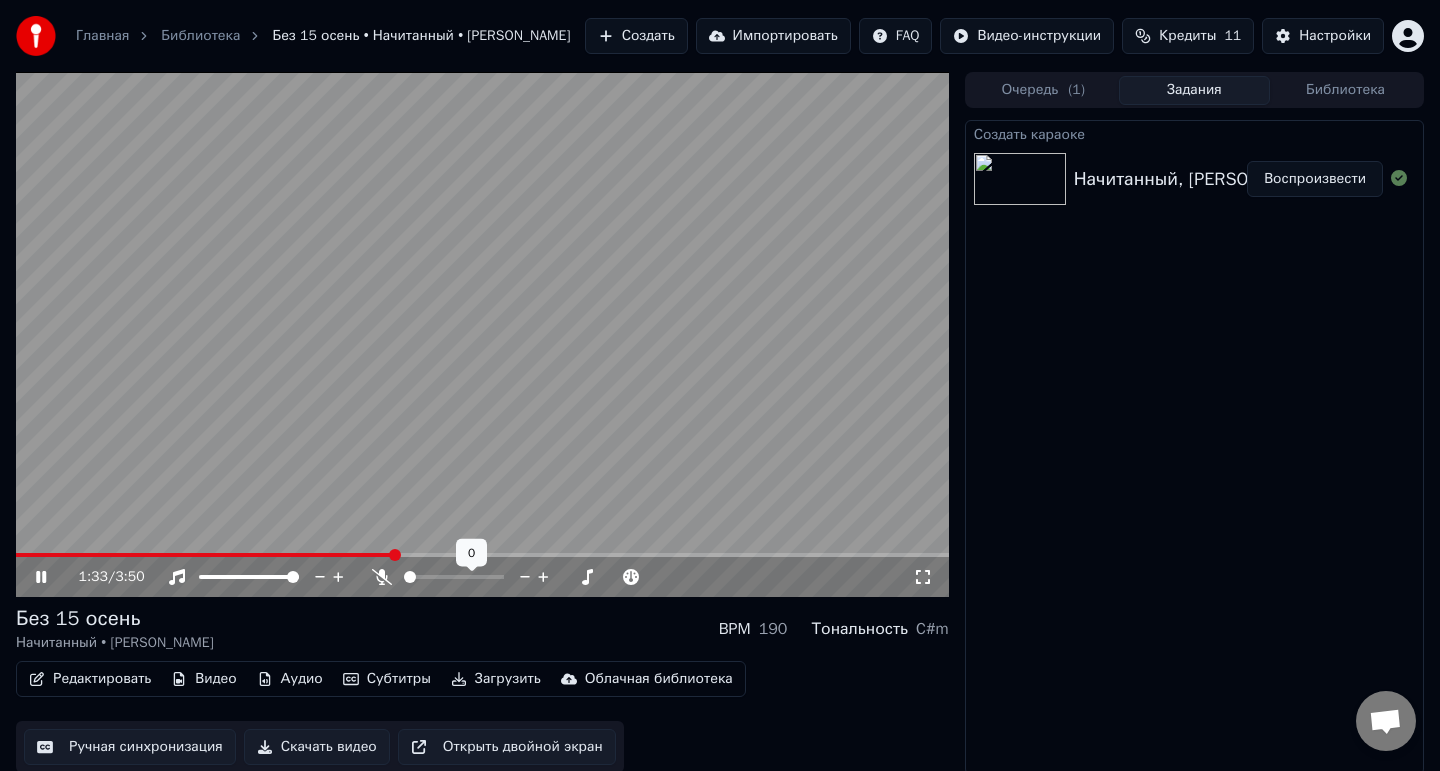 click 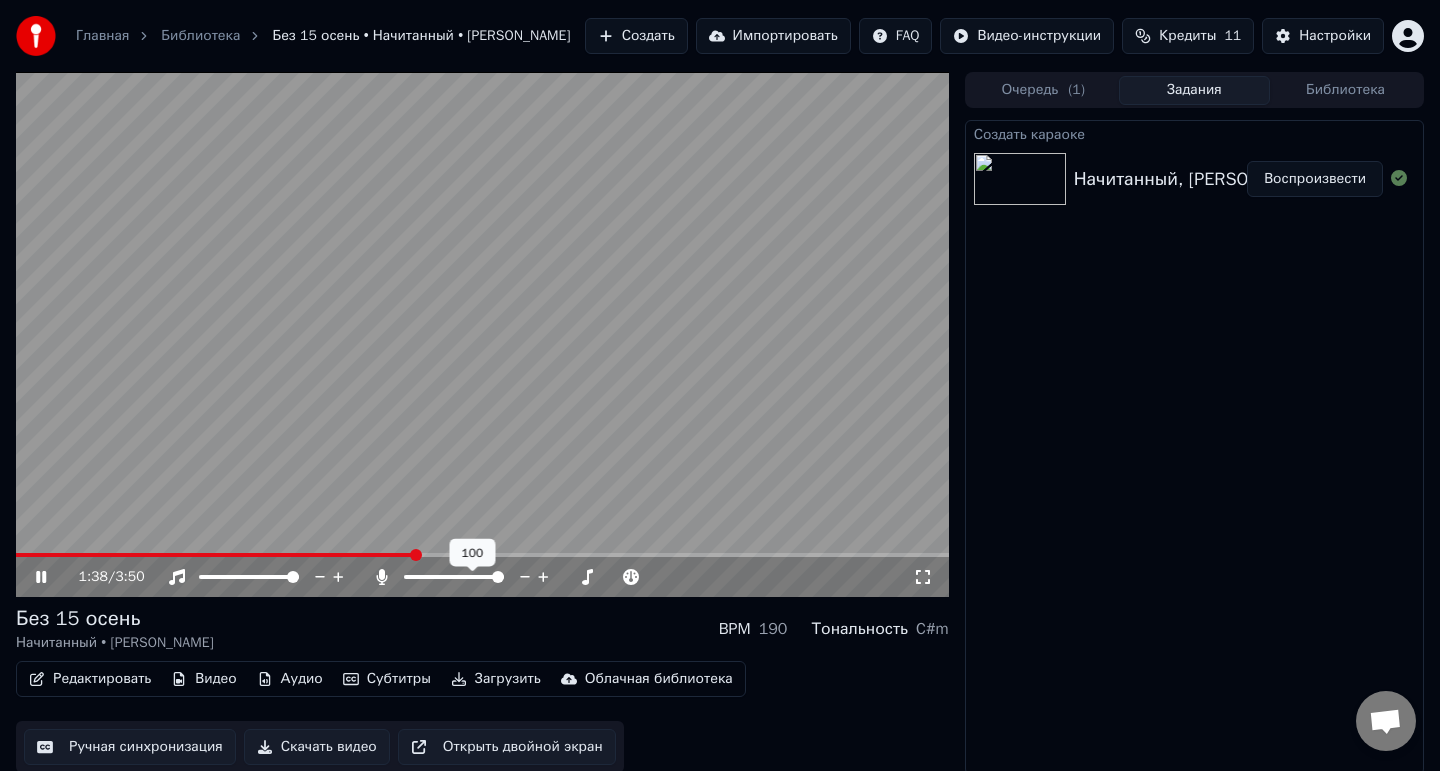 click 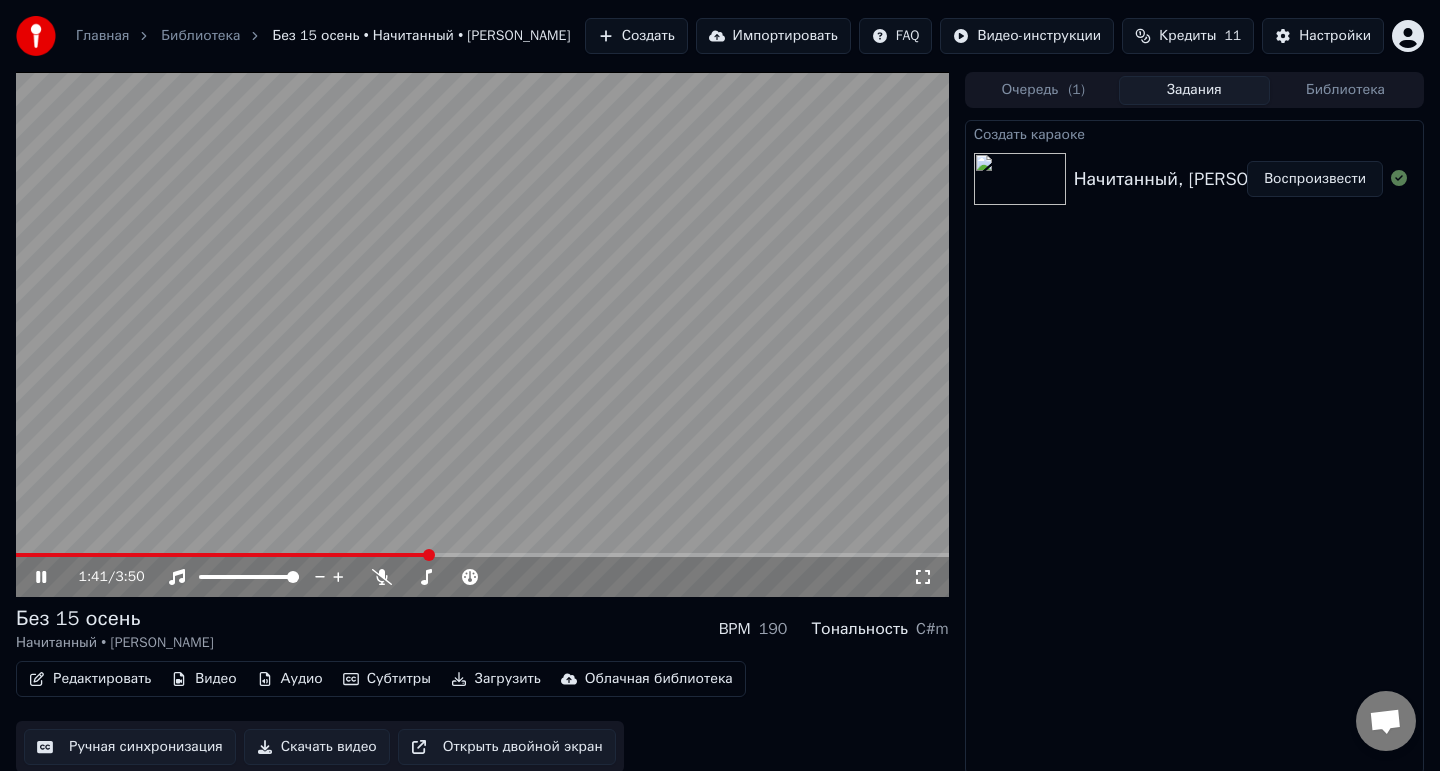click at bounding box center [482, 334] 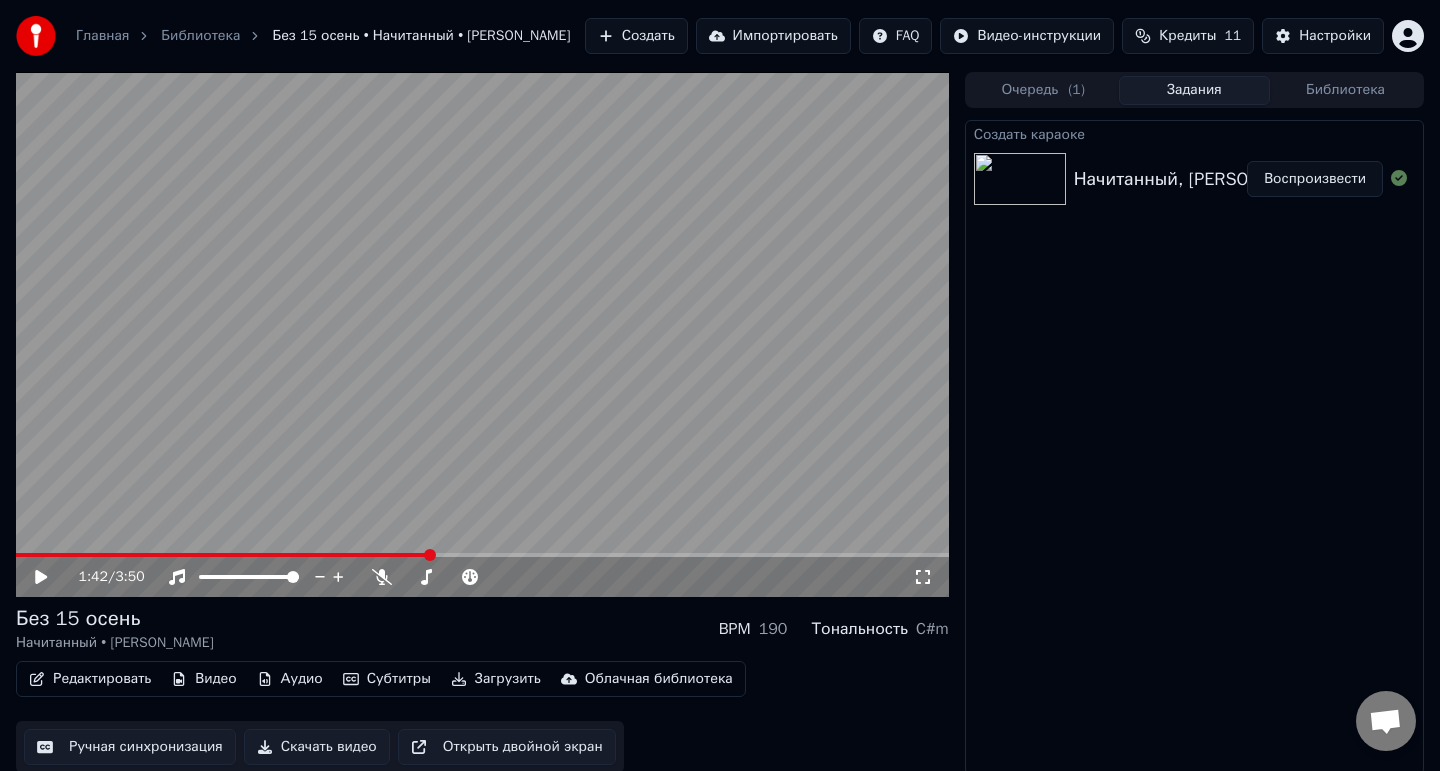 scroll, scrollTop: 14, scrollLeft: 0, axis: vertical 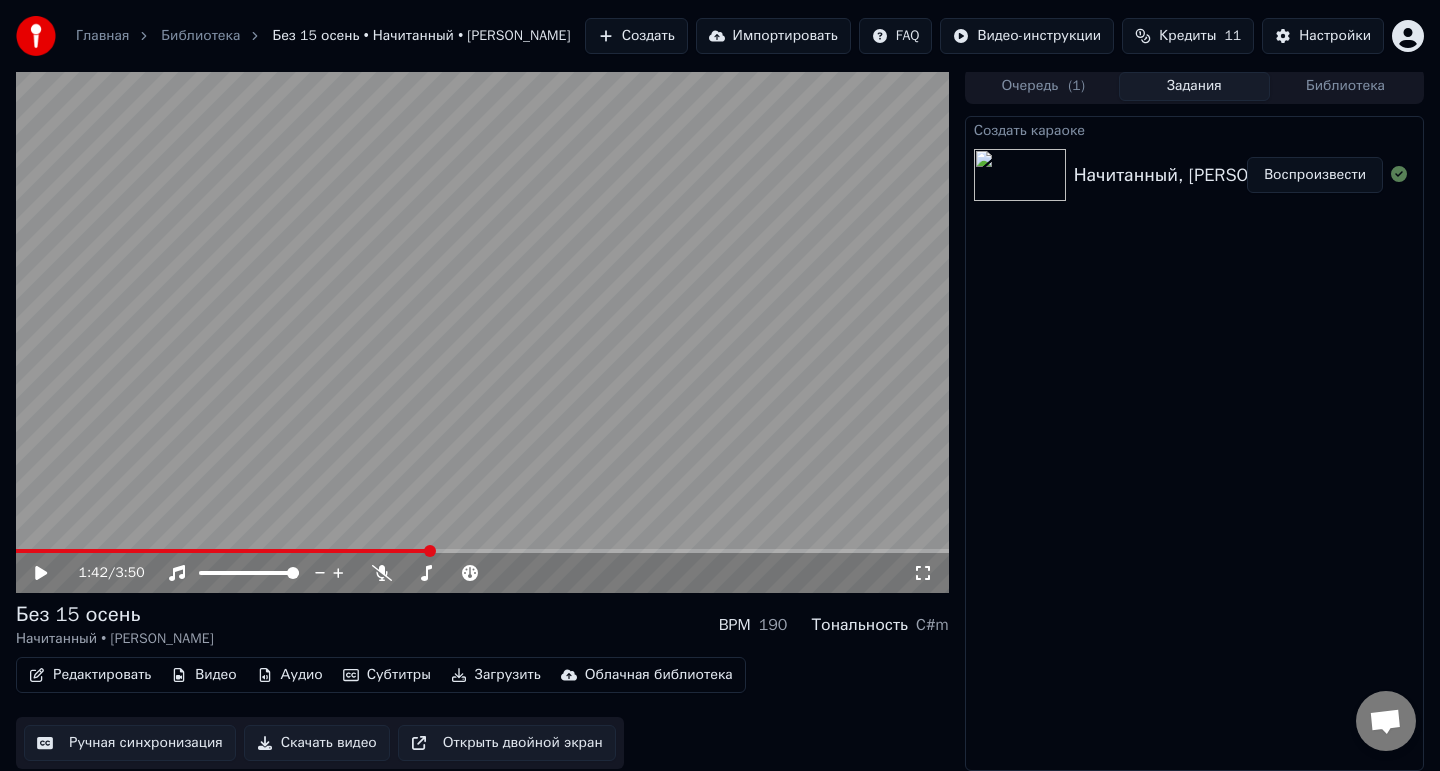 click on "Загрузить" at bounding box center (496, 675) 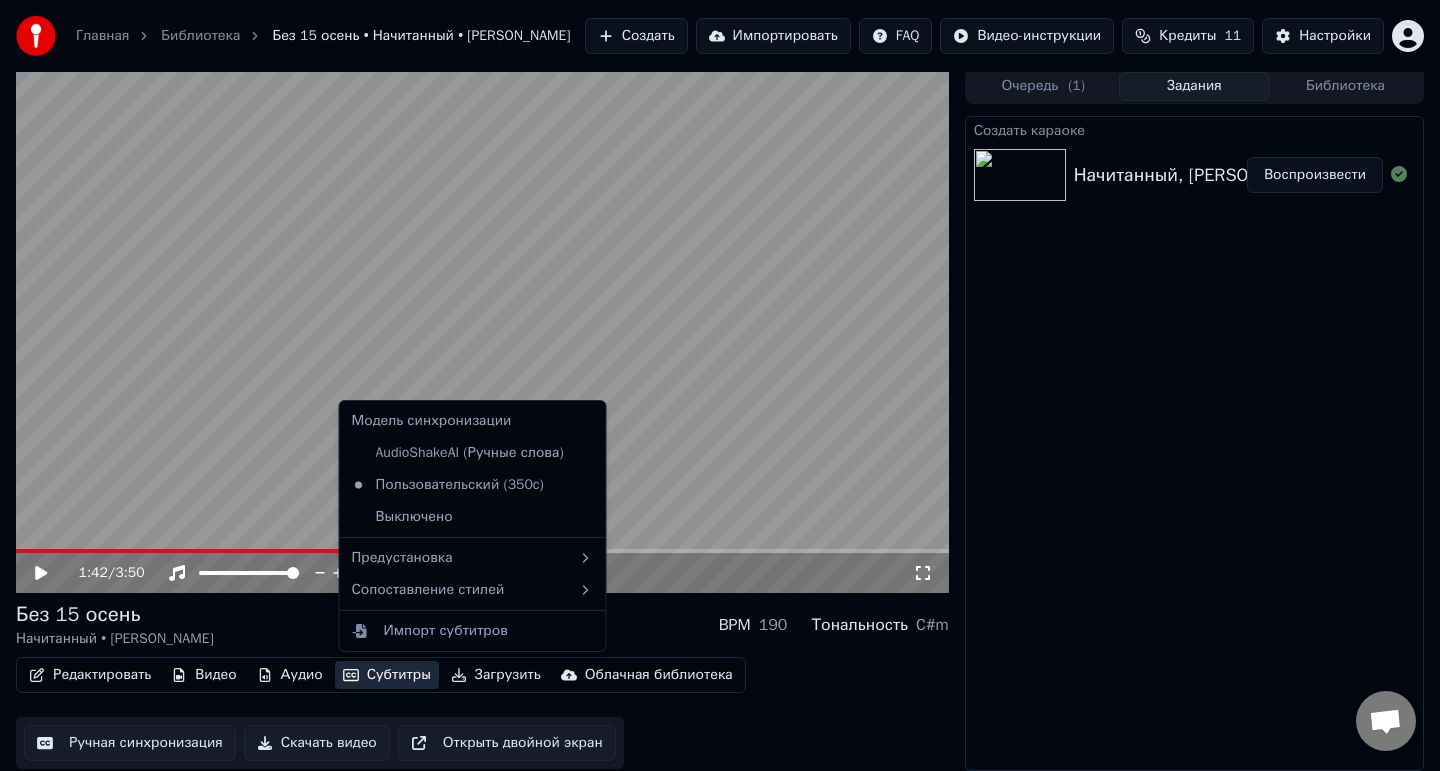 click on "Скачать видео" at bounding box center (317, 743) 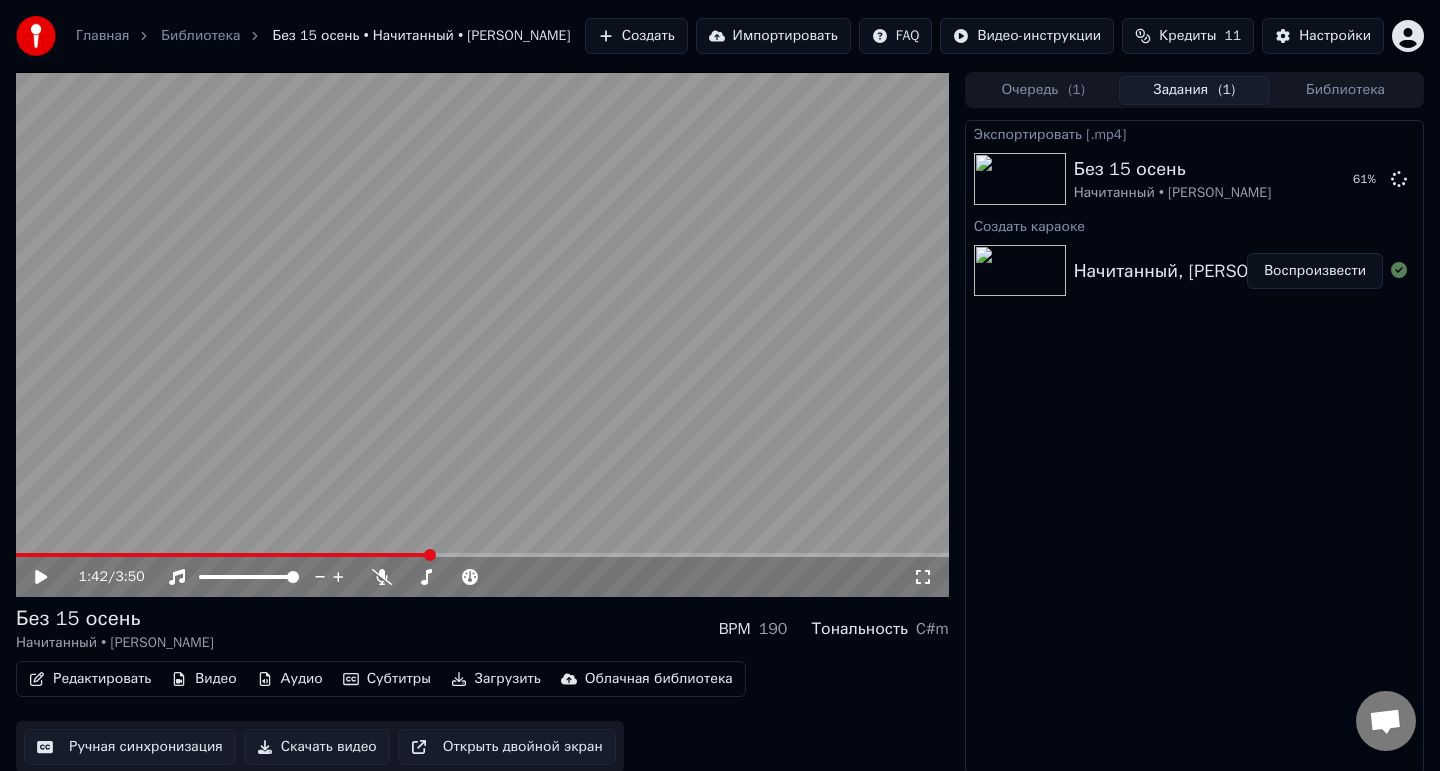 scroll, scrollTop: 14, scrollLeft: 0, axis: vertical 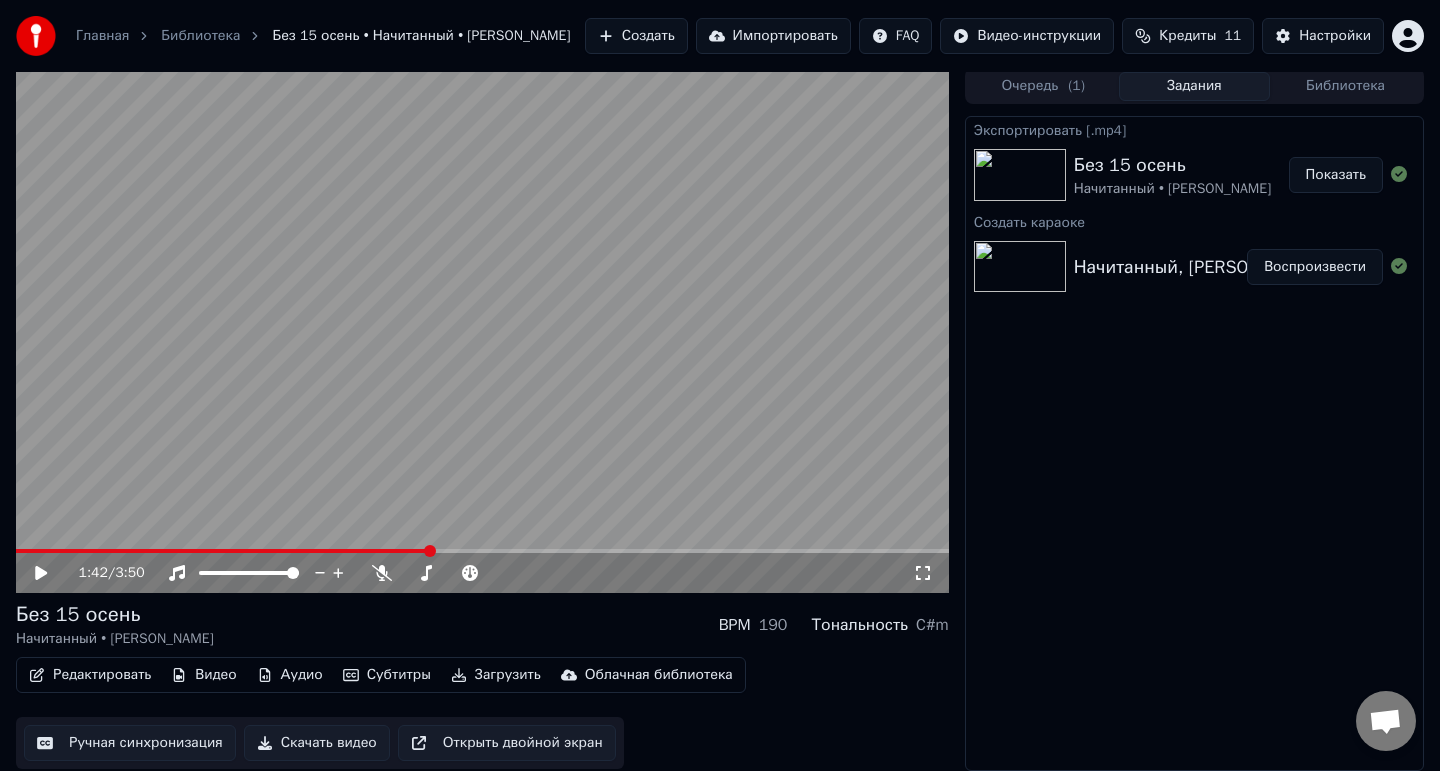 click on "Показать" at bounding box center (1336, 175) 